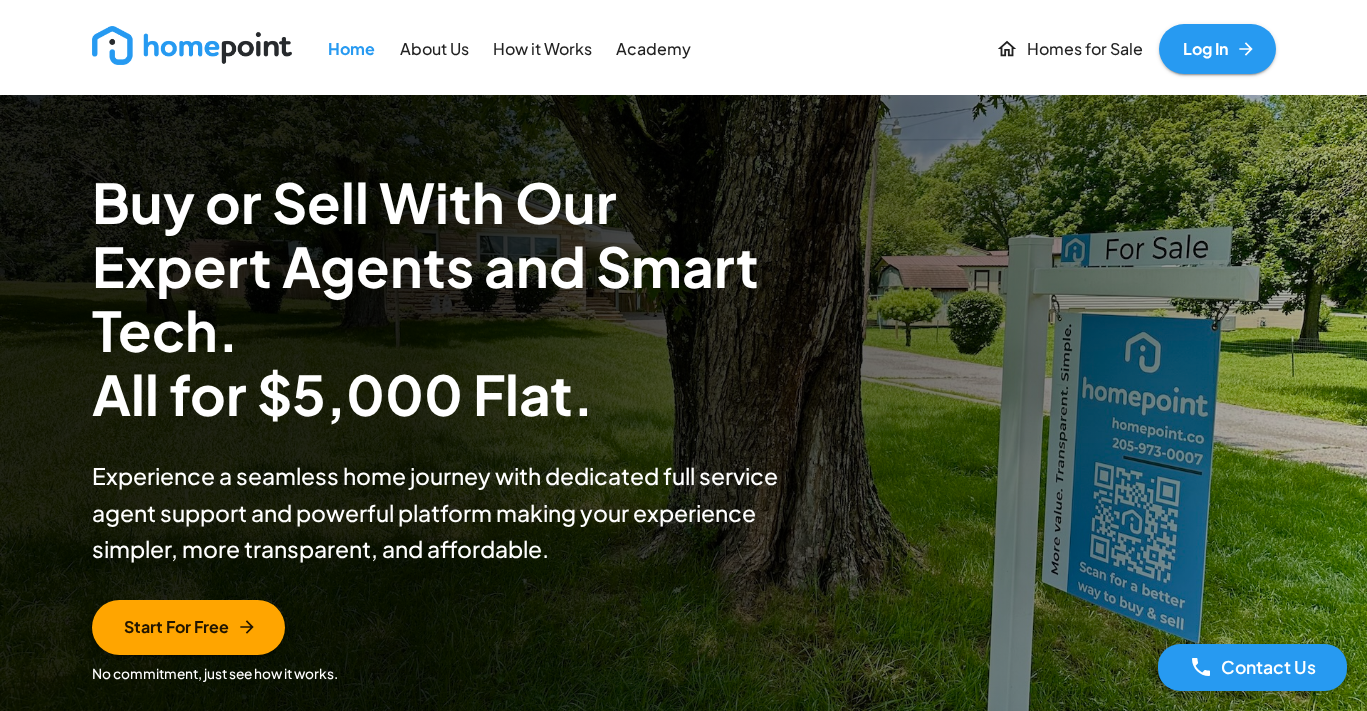 scroll, scrollTop: 0, scrollLeft: 0, axis: both 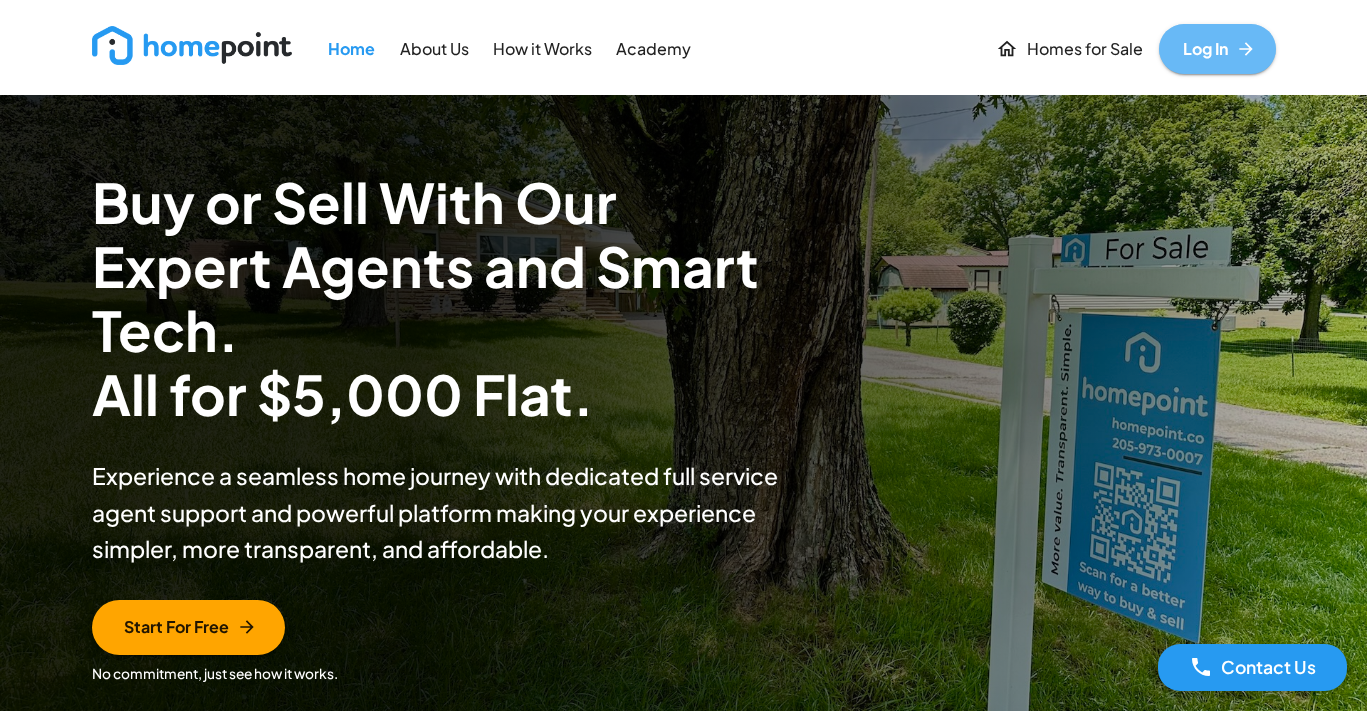 click on "Log In" at bounding box center [1217, 49] 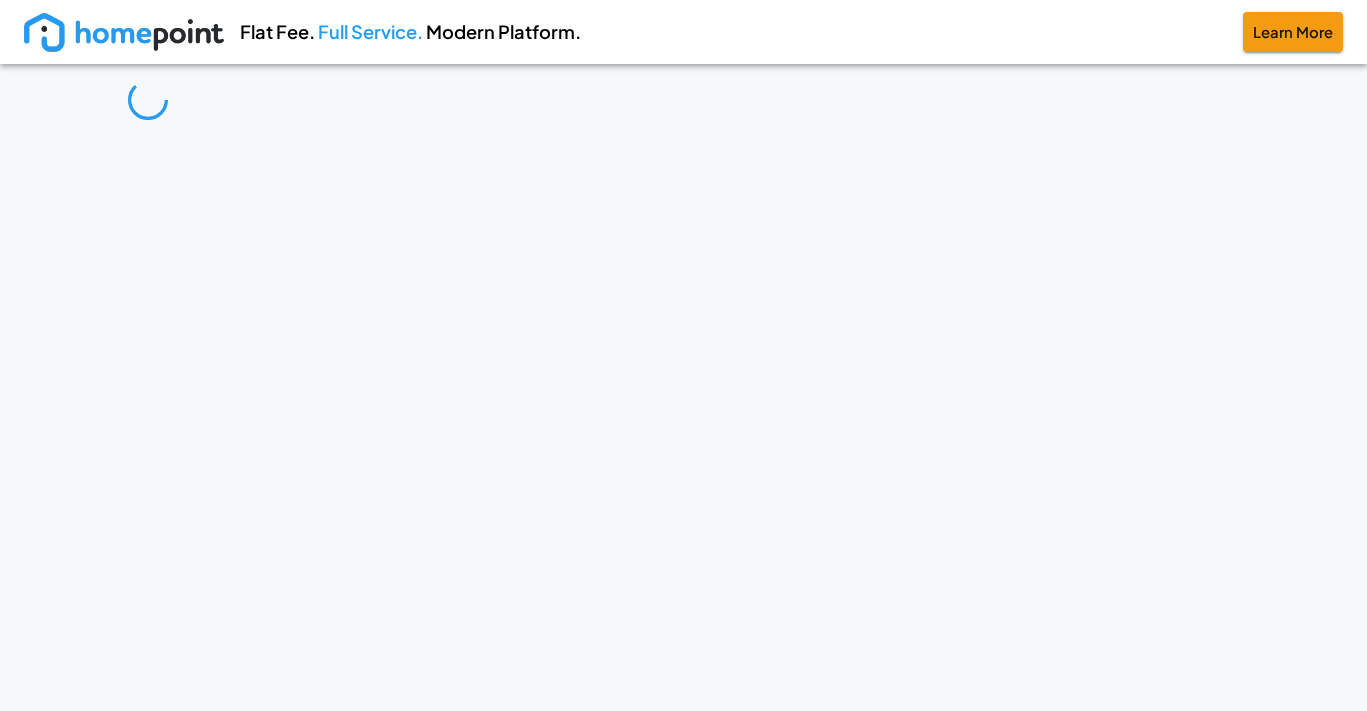 scroll, scrollTop: 0, scrollLeft: 0, axis: both 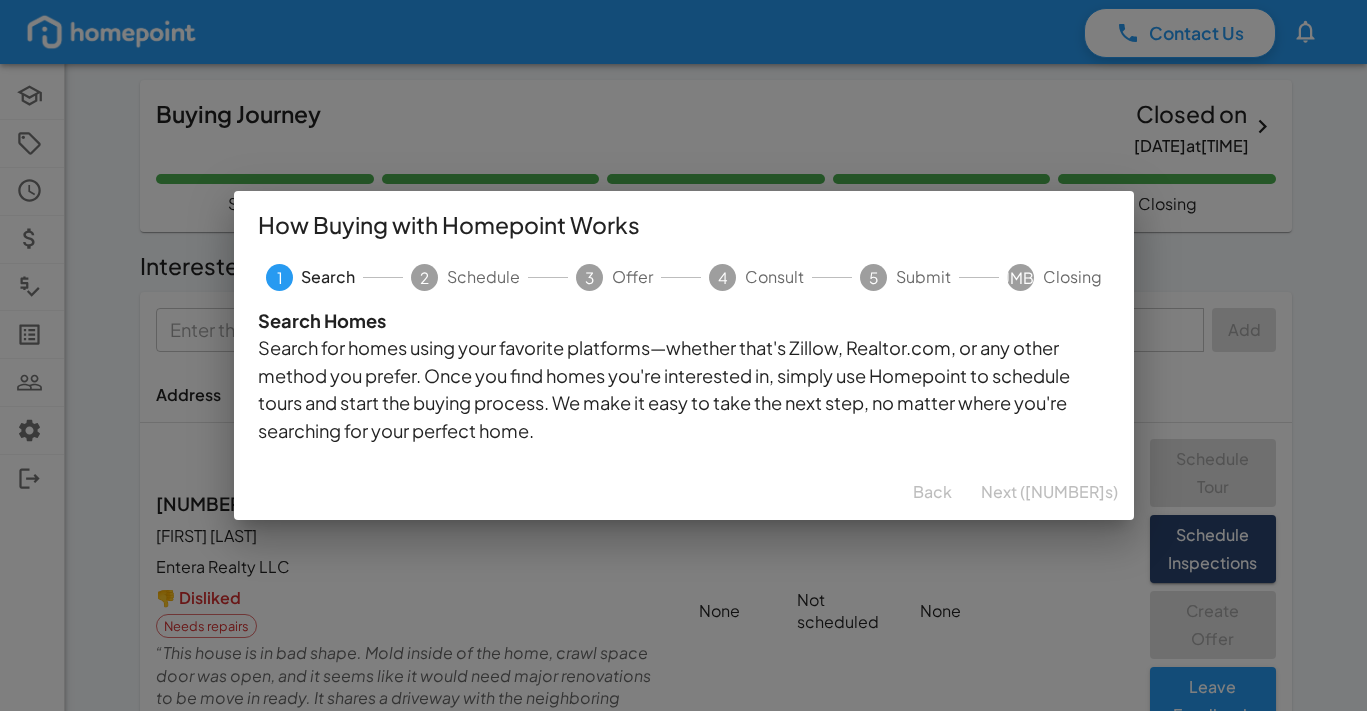 click on "How Buying with Homepoint Works 1 Search 2 Schedule 3 Offer 4 Consult 5 Submit 6 Closing Search Homes Search for homes using your favorite platforms—whether that's Zillow, Realtor.com, or any other method you prefer. Once you find homes you're interested in, simply use Homepoint to schedule tours and start the buying process. We make it easy to take the next step, no matter where you're searching for your perfect home. Back Next ([NUMBER]s)" at bounding box center (683, 355) 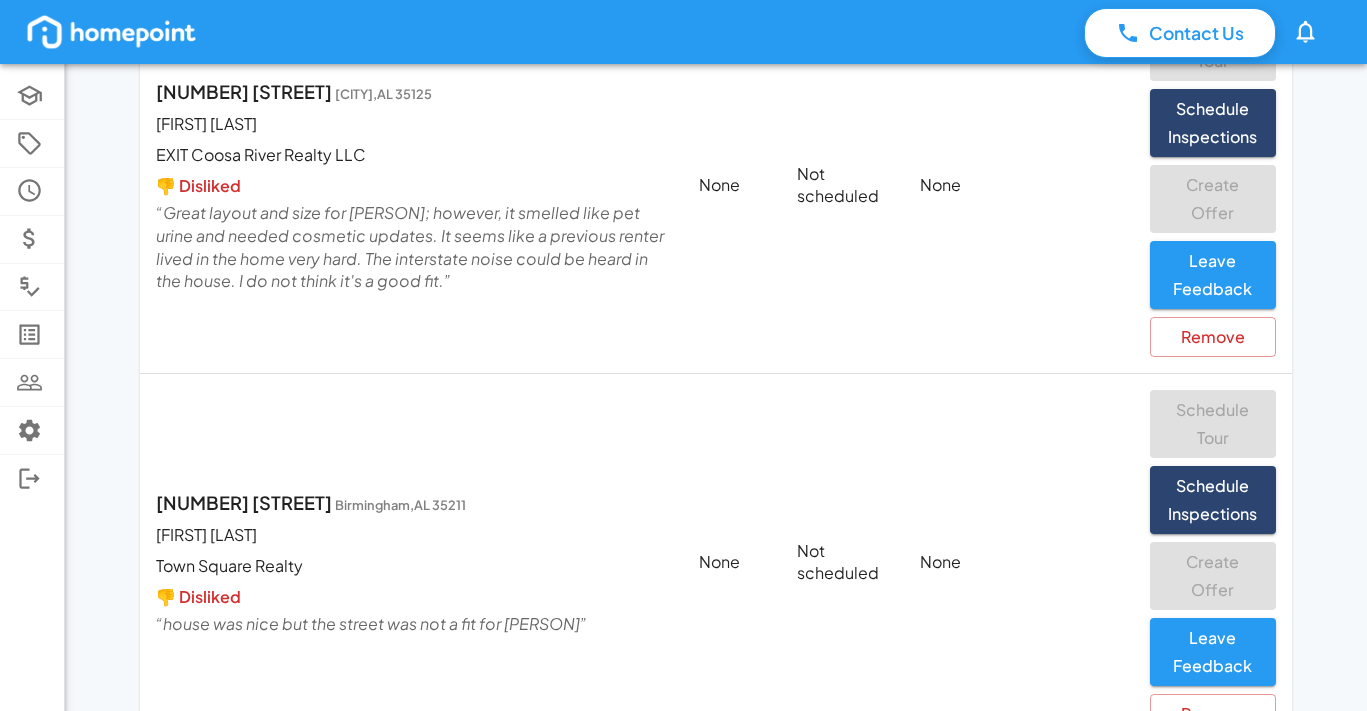 scroll, scrollTop: 4477, scrollLeft: 0, axis: vertical 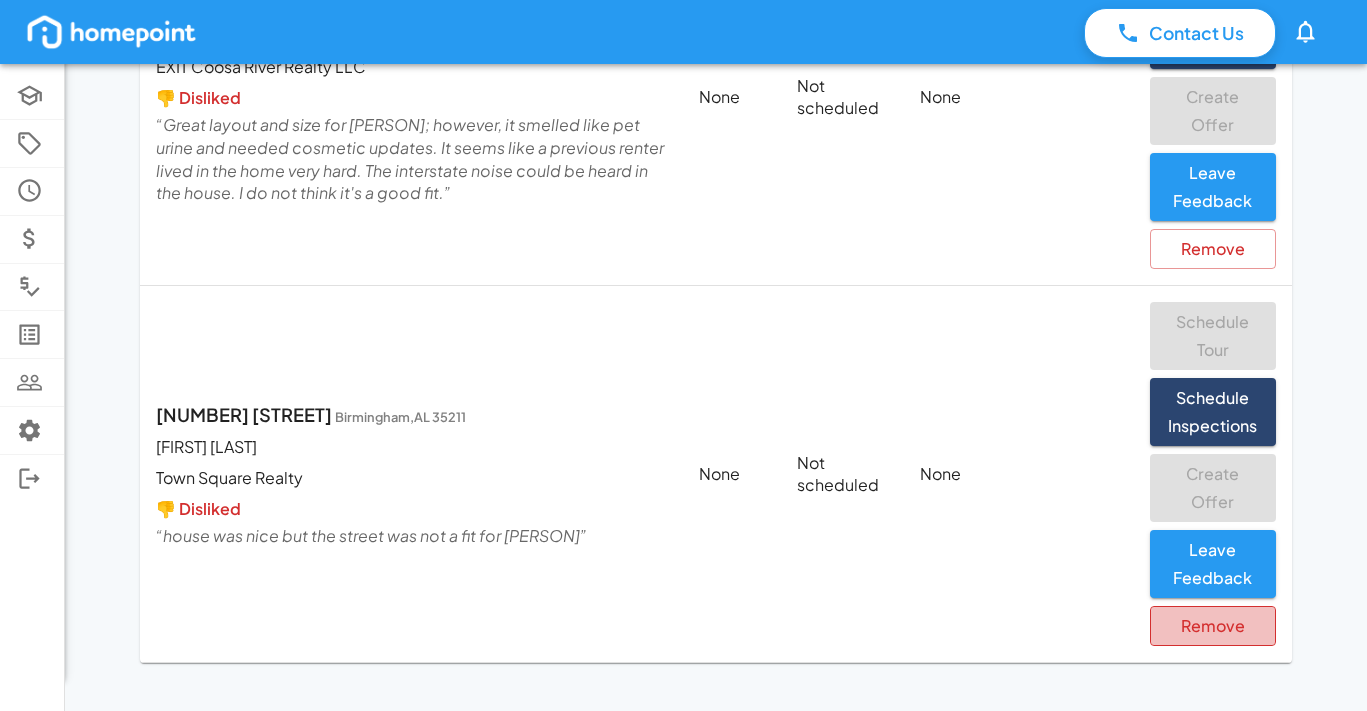 click on "Remove" at bounding box center [1213, 626] 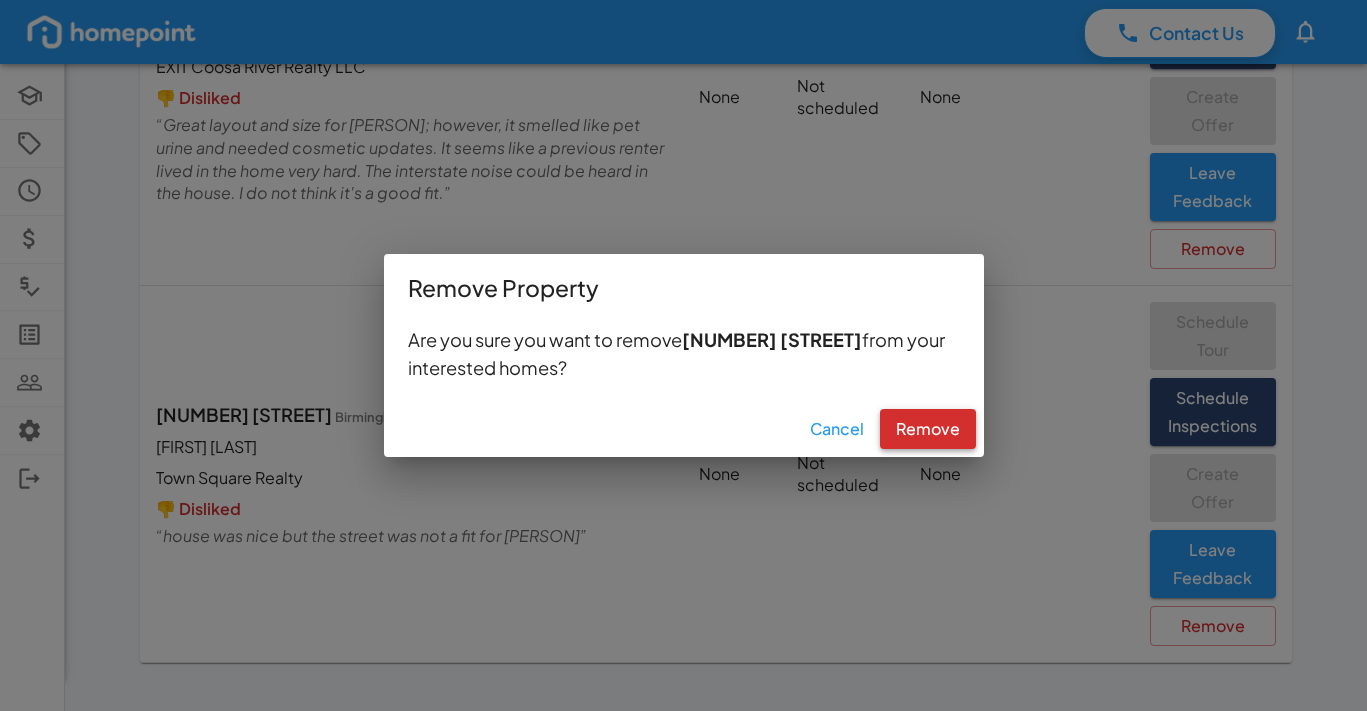 click on "Remove" at bounding box center (928, 429) 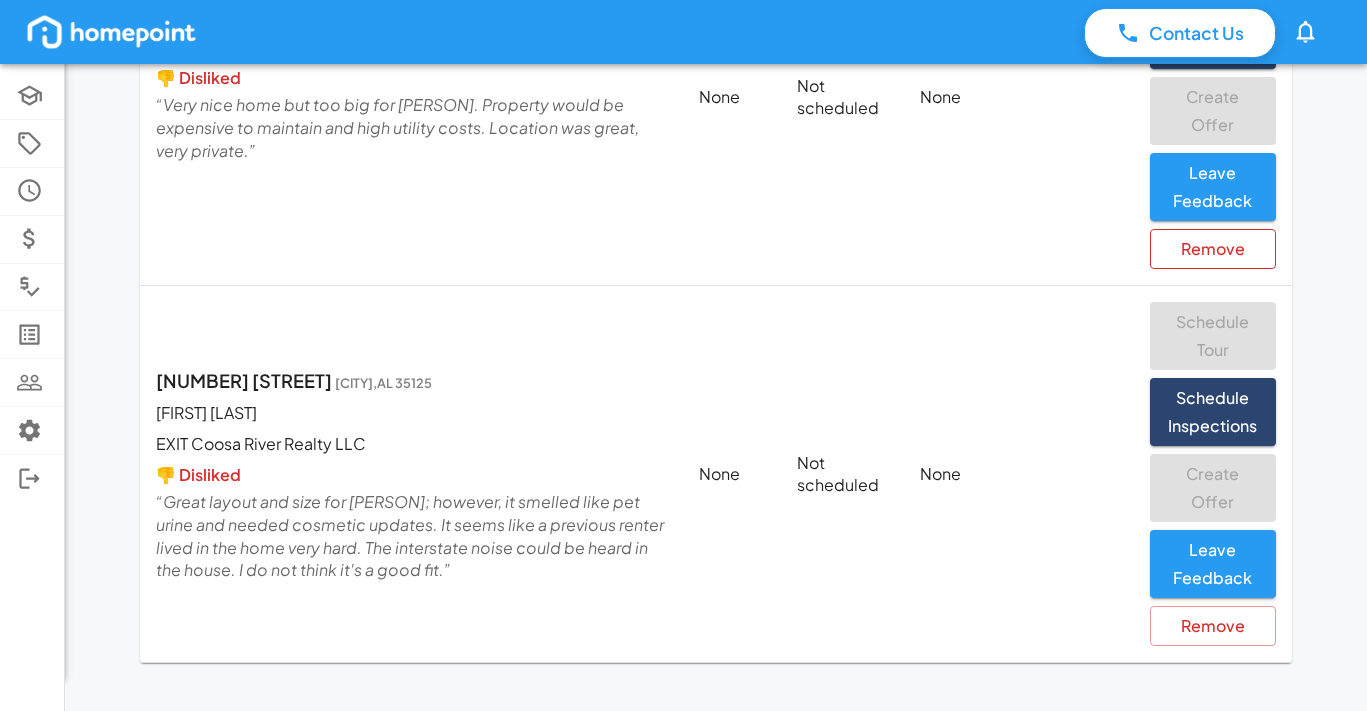 scroll, scrollTop: 4100, scrollLeft: 0, axis: vertical 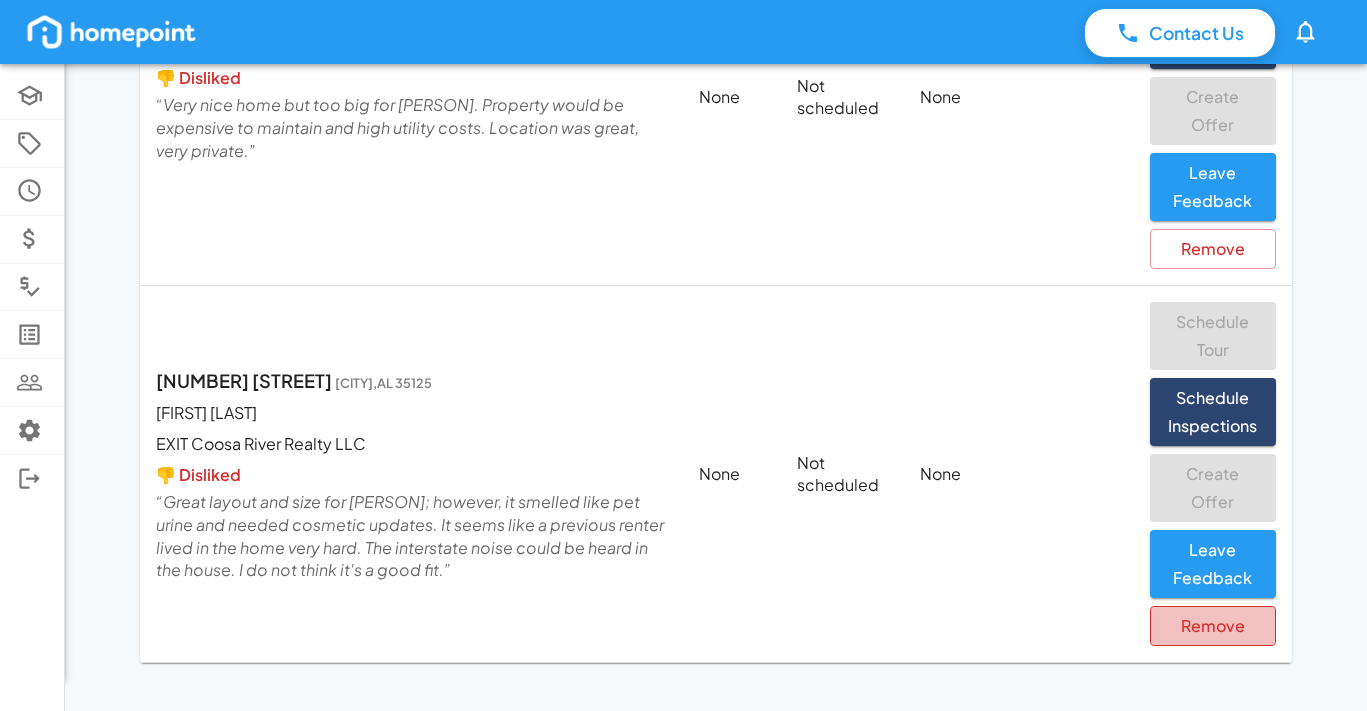 click on "Remove" at bounding box center [1213, 626] 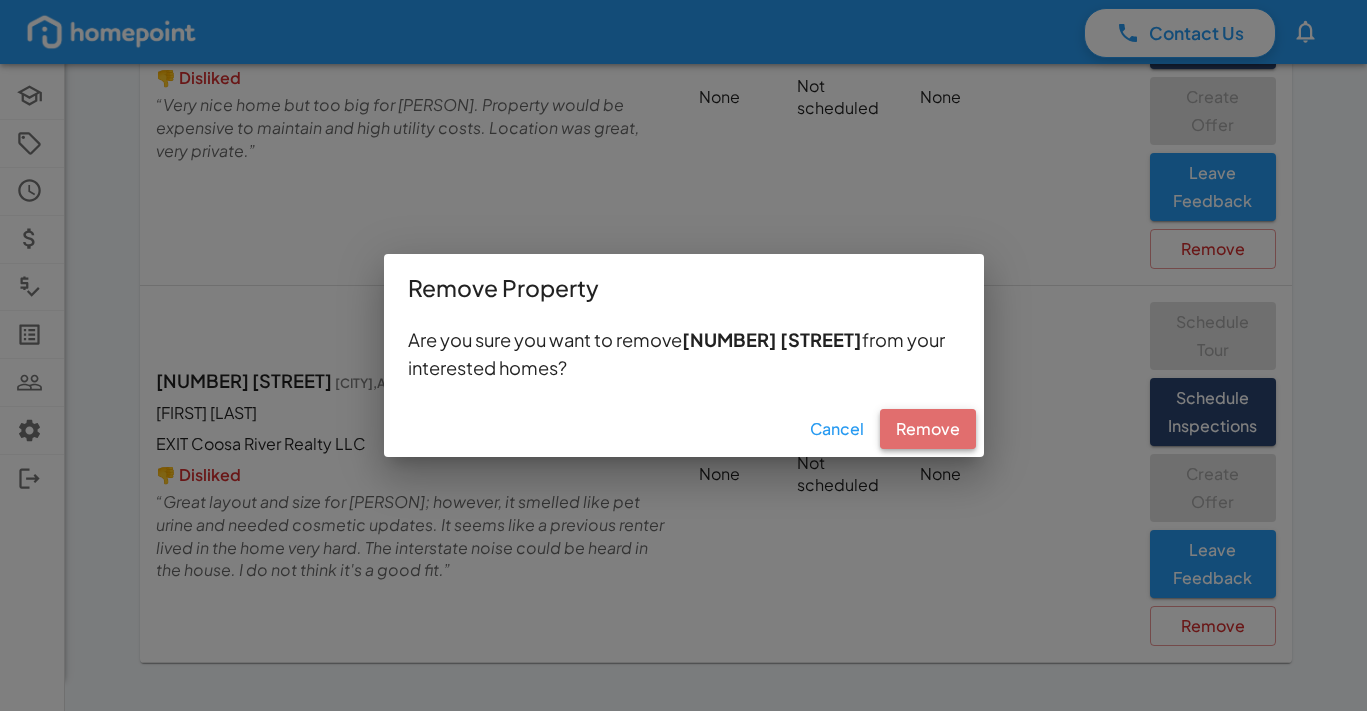click on "Remove" at bounding box center [928, 429] 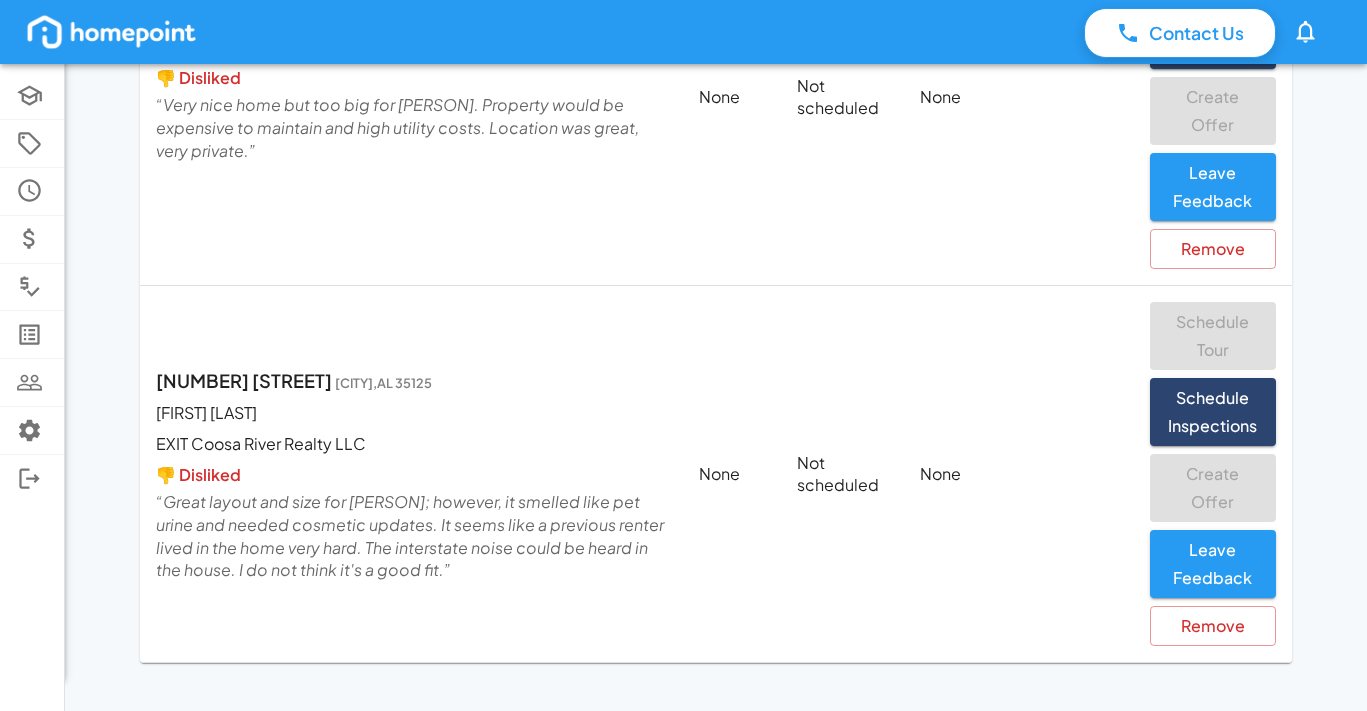 scroll, scrollTop: 3723, scrollLeft: 0, axis: vertical 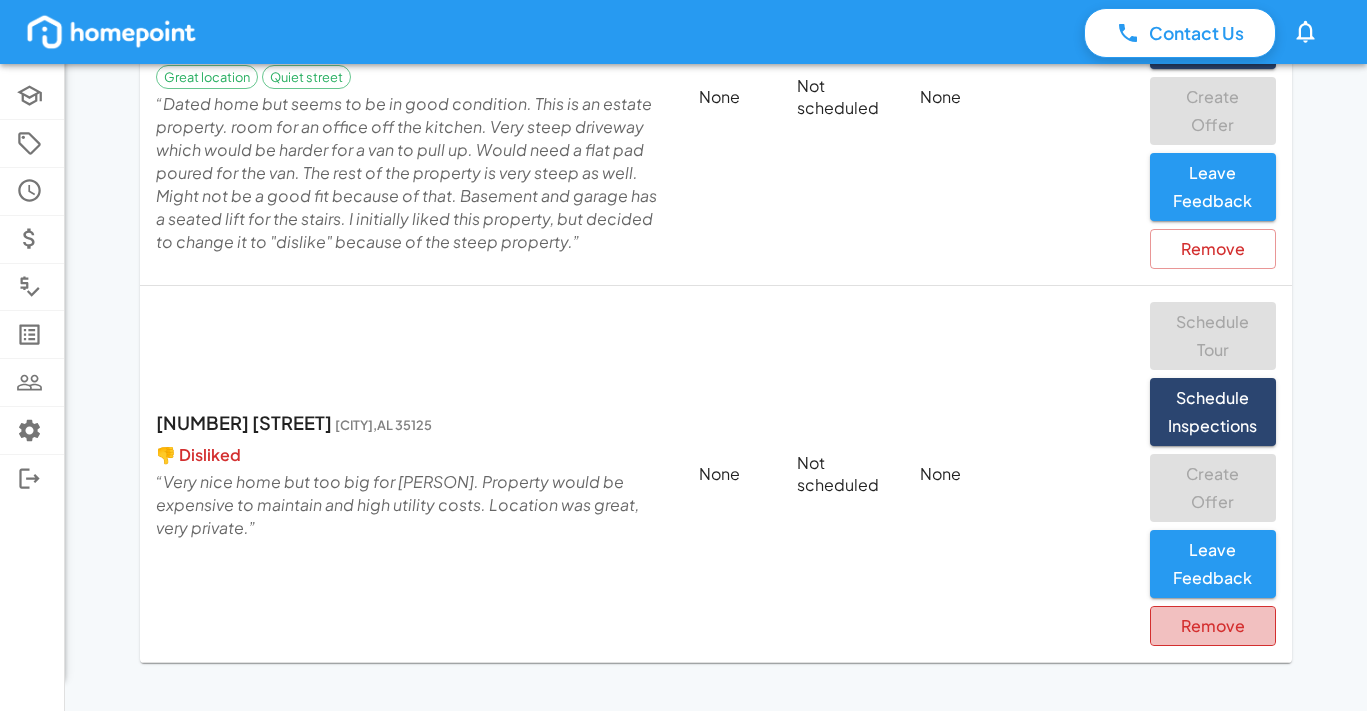 click on "Remove" at bounding box center [1213, 626] 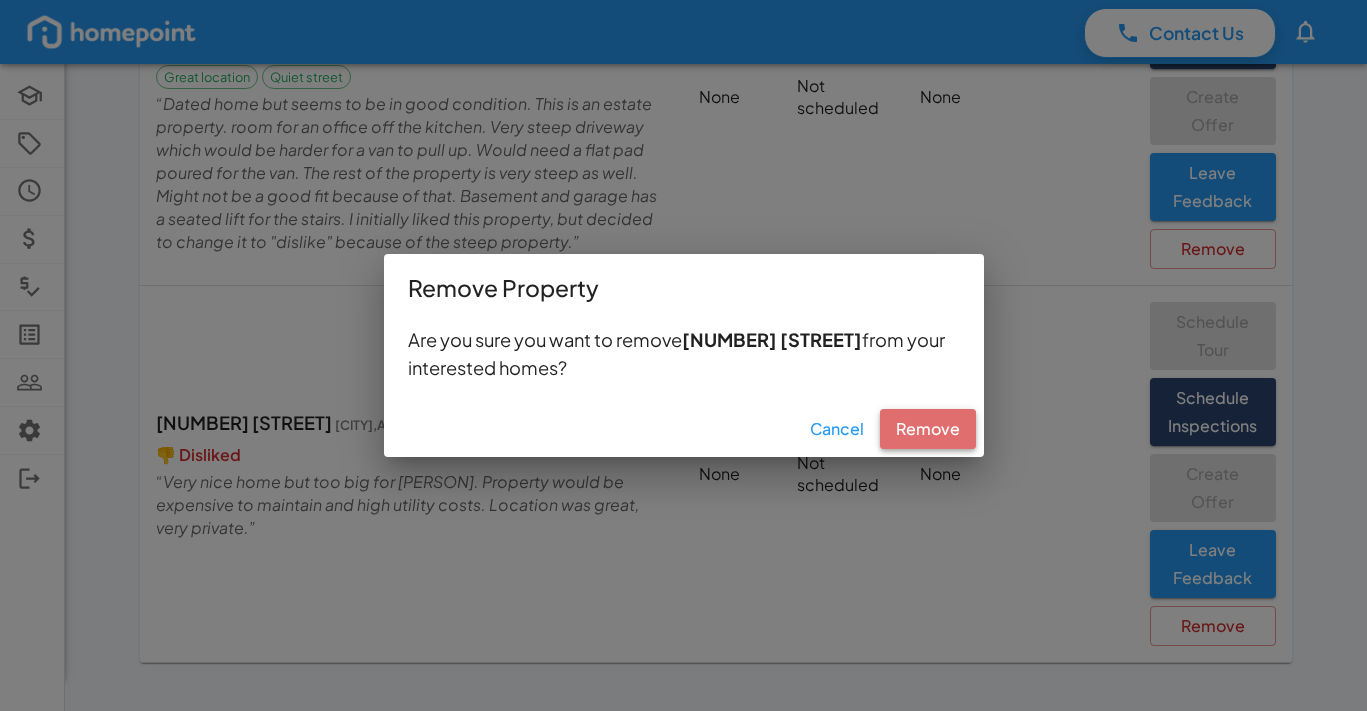 click on "Remove" at bounding box center (928, 429) 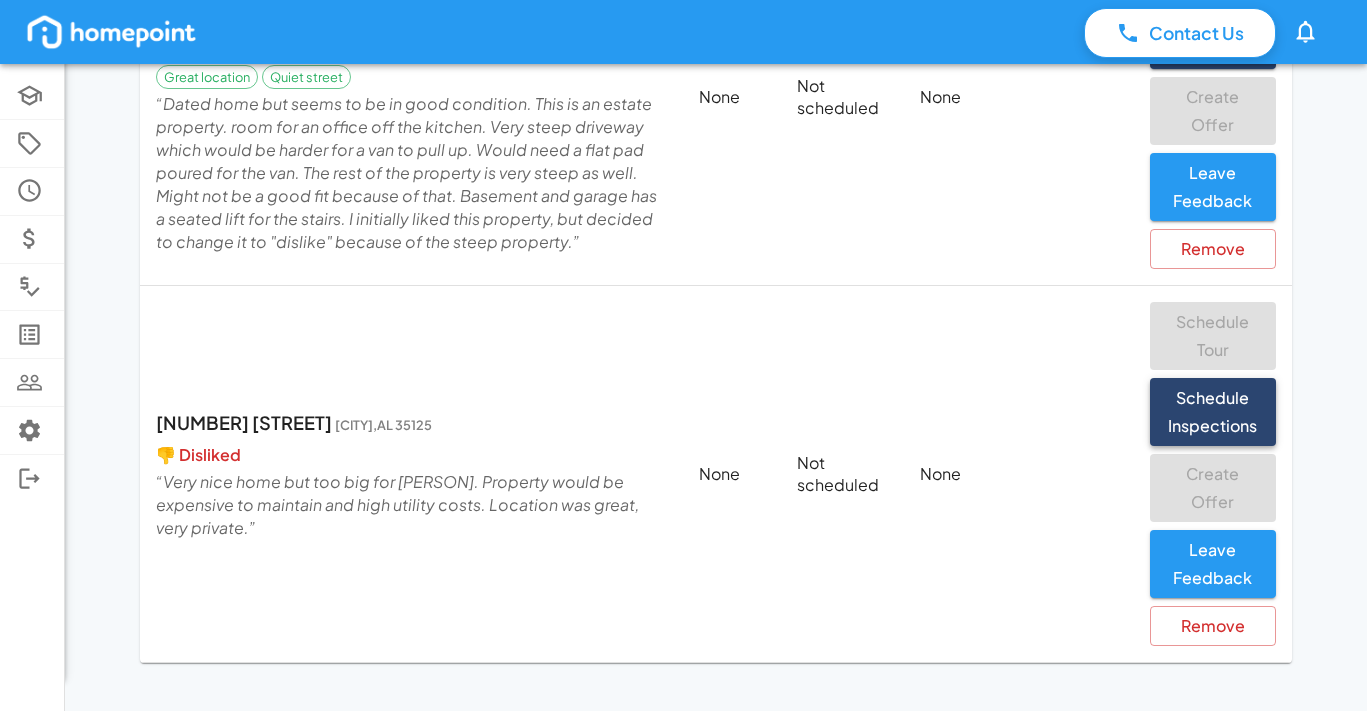 scroll, scrollTop: 3346, scrollLeft: 0, axis: vertical 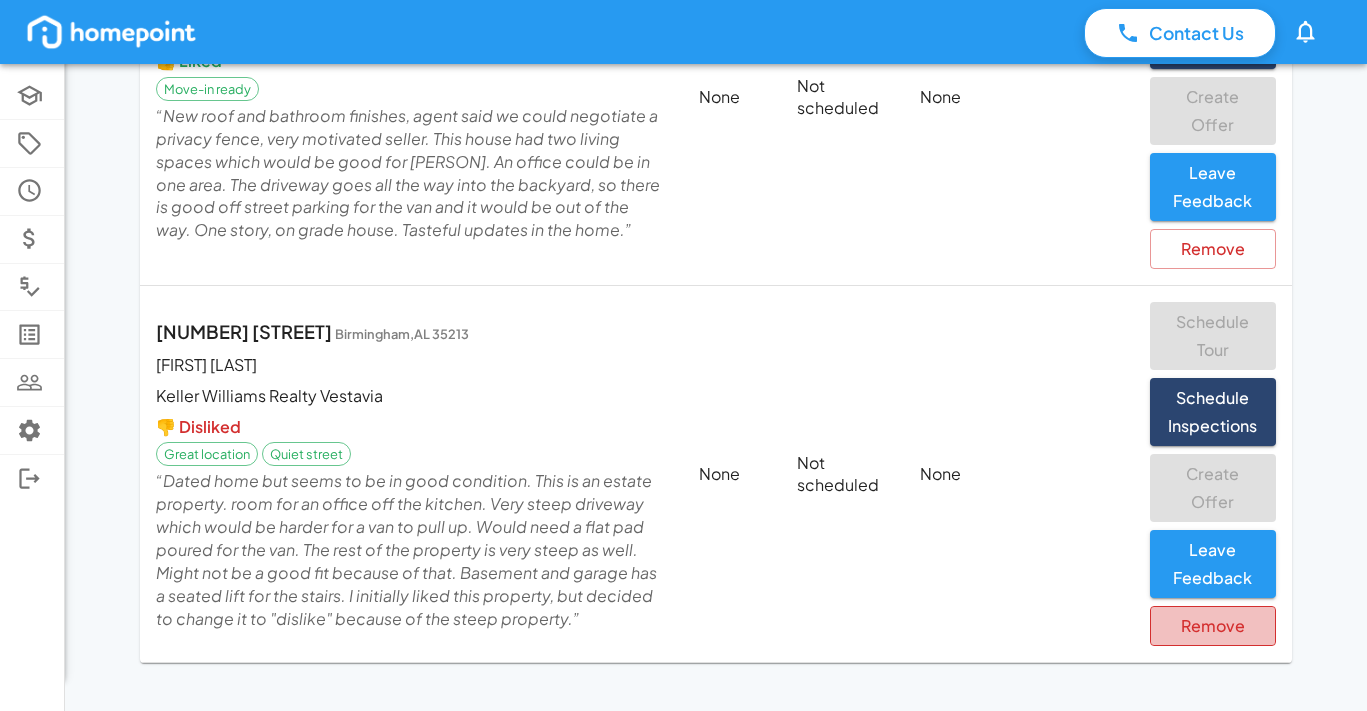 click on "Remove" at bounding box center [1213, 626] 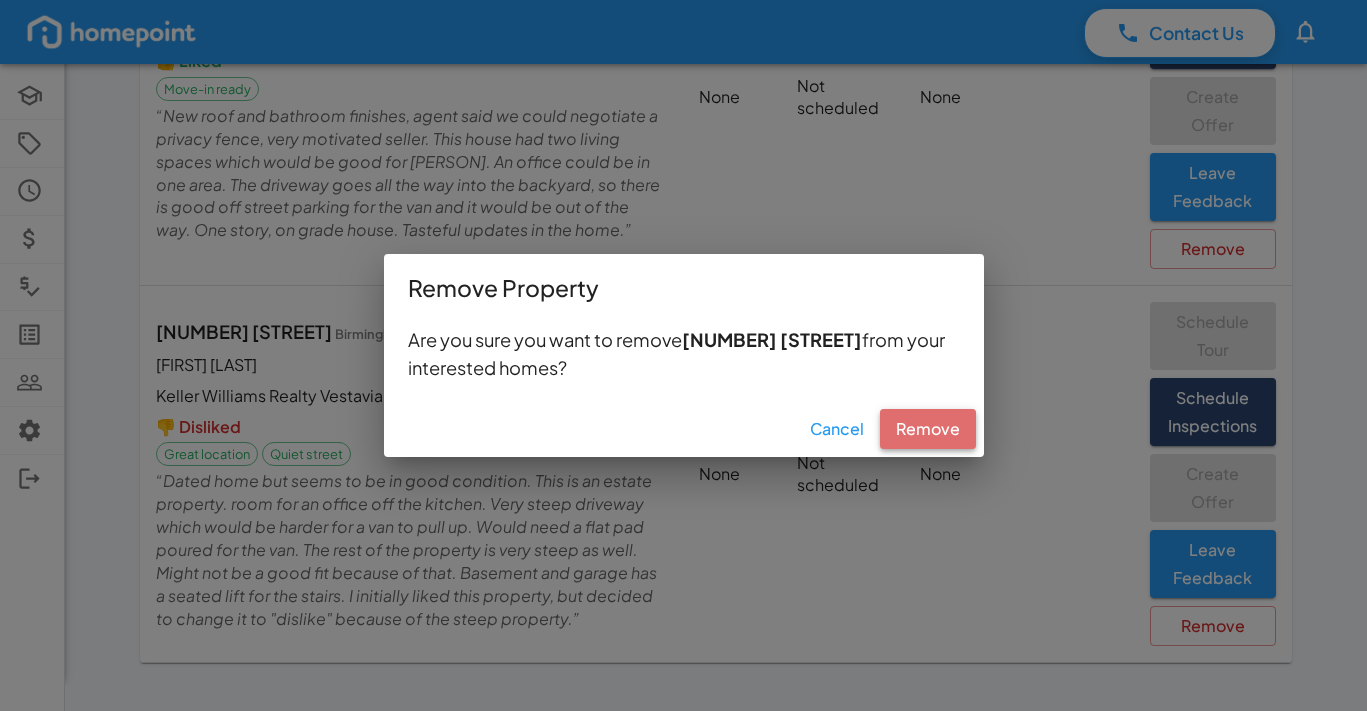 click on "Remove" at bounding box center [928, 429] 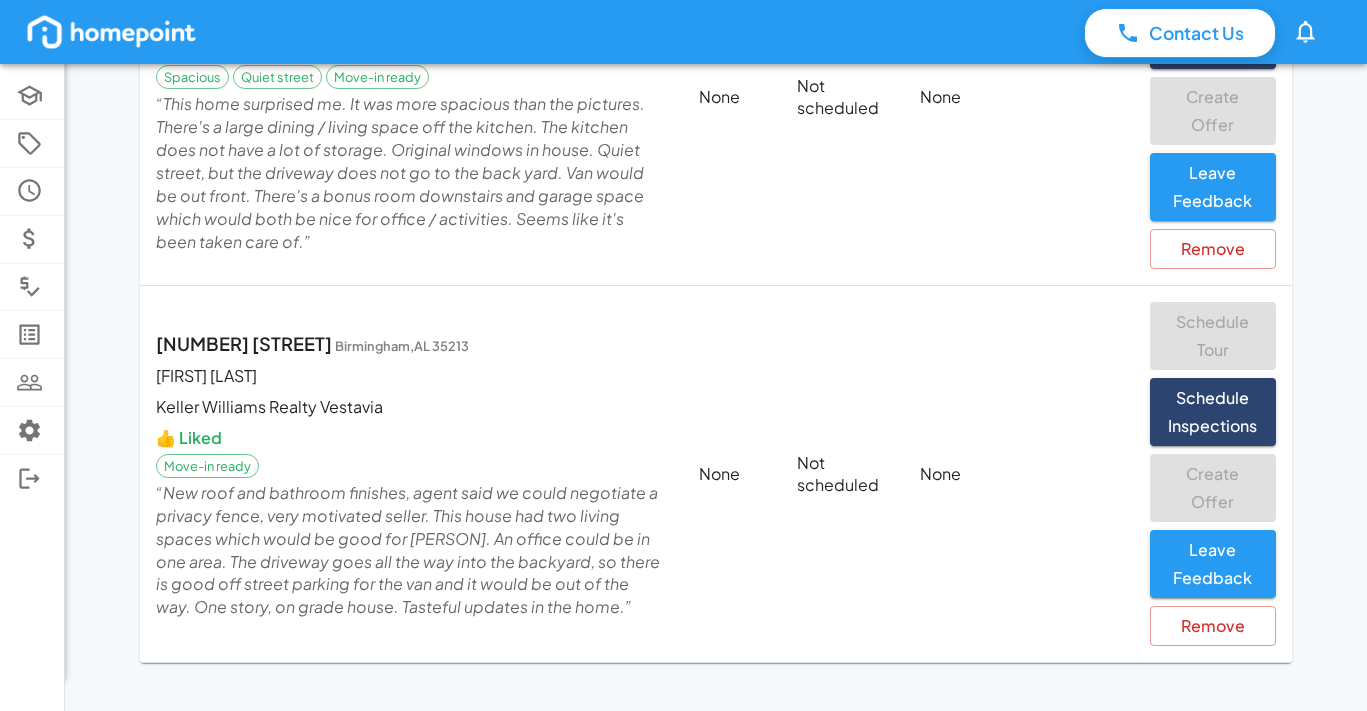 scroll, scrollTop: 2969, scrollLeft: 0, axis: vertical 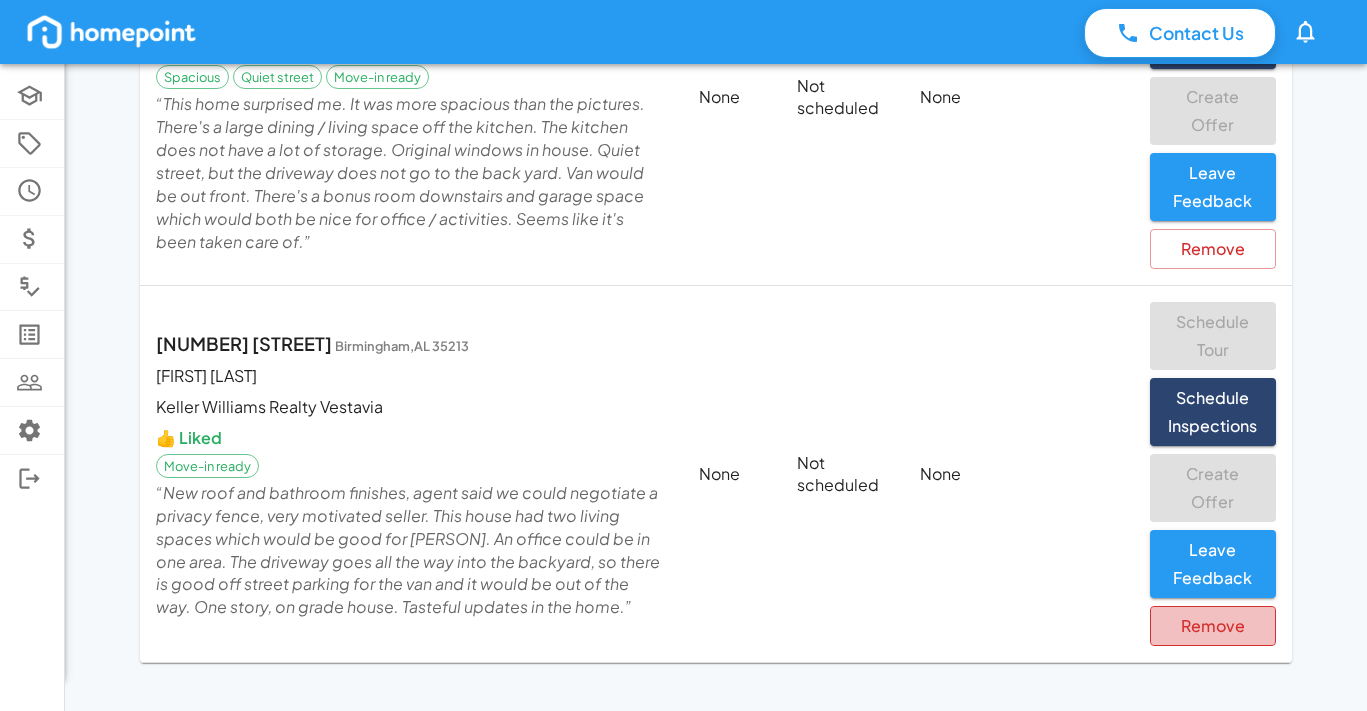 click on "Remove" at bounding box center (1213, 626) 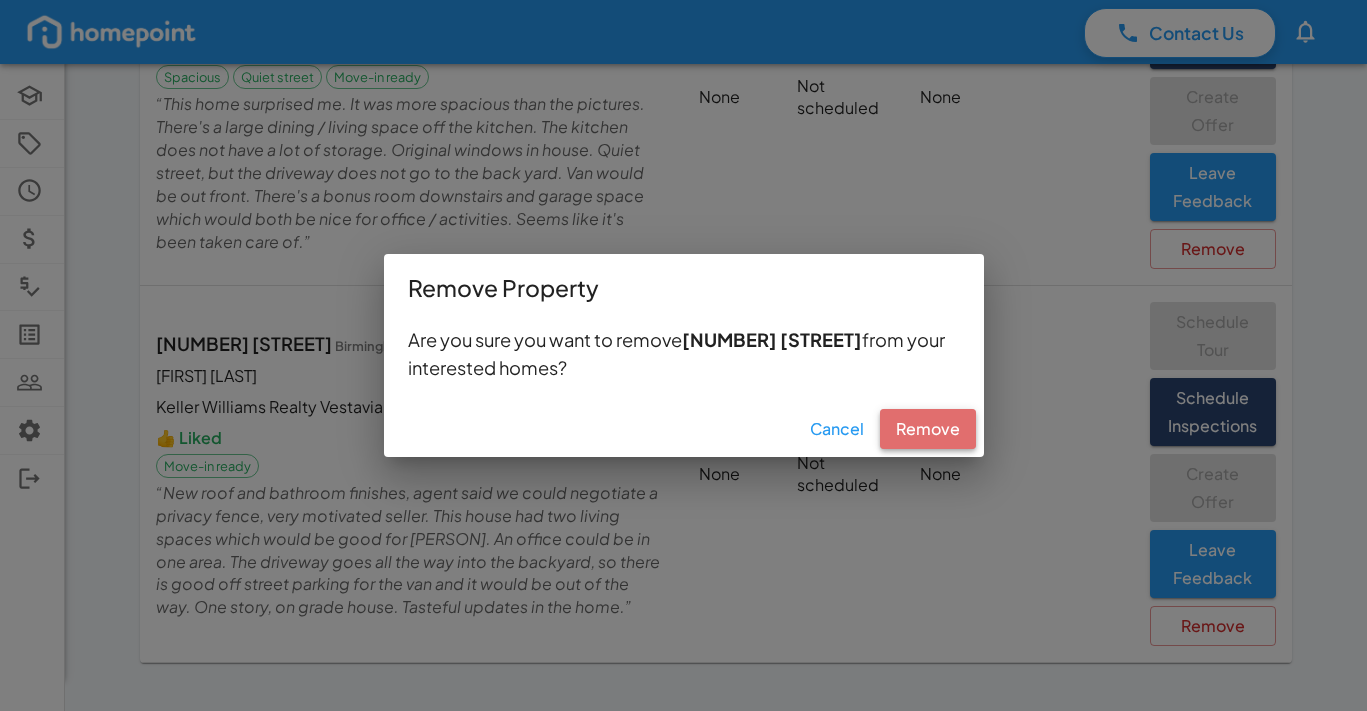 click on "Remove" at bounding box center [928, 429] 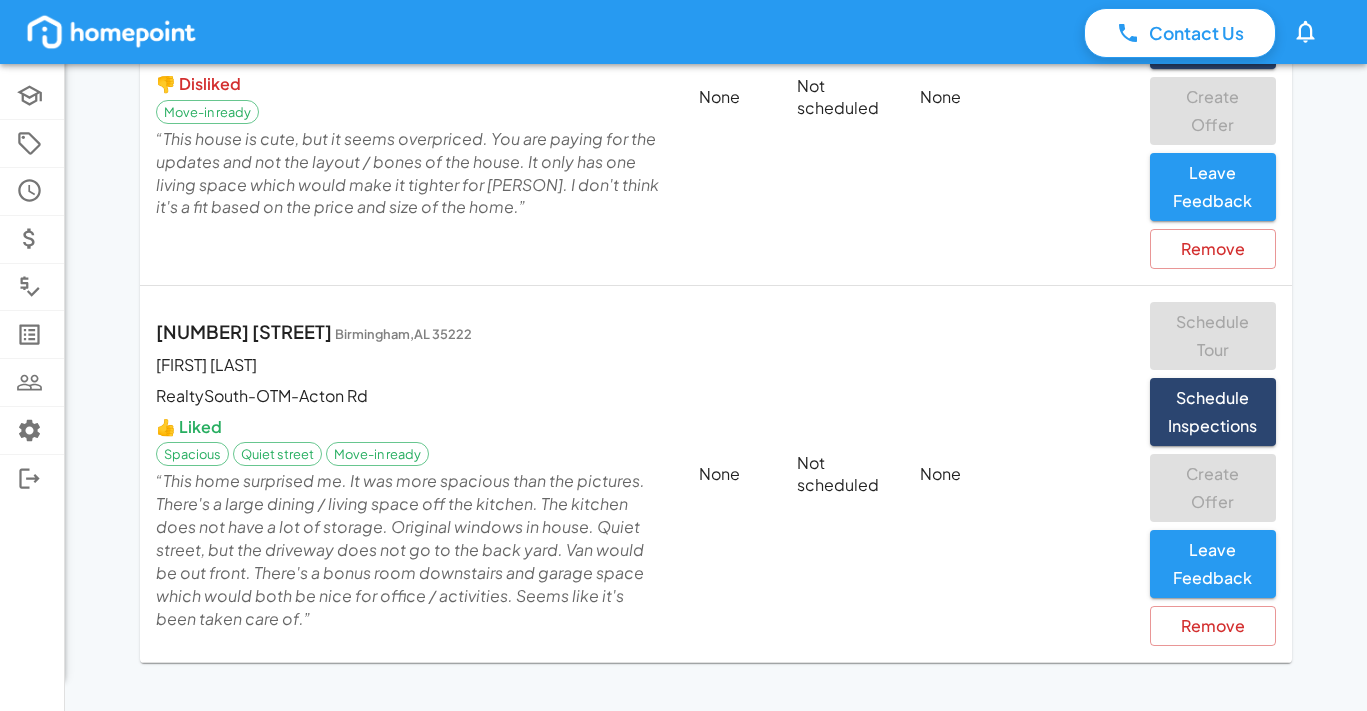 scroll, scrollTop: 2592, scrollLeft: 0, axis: vertical 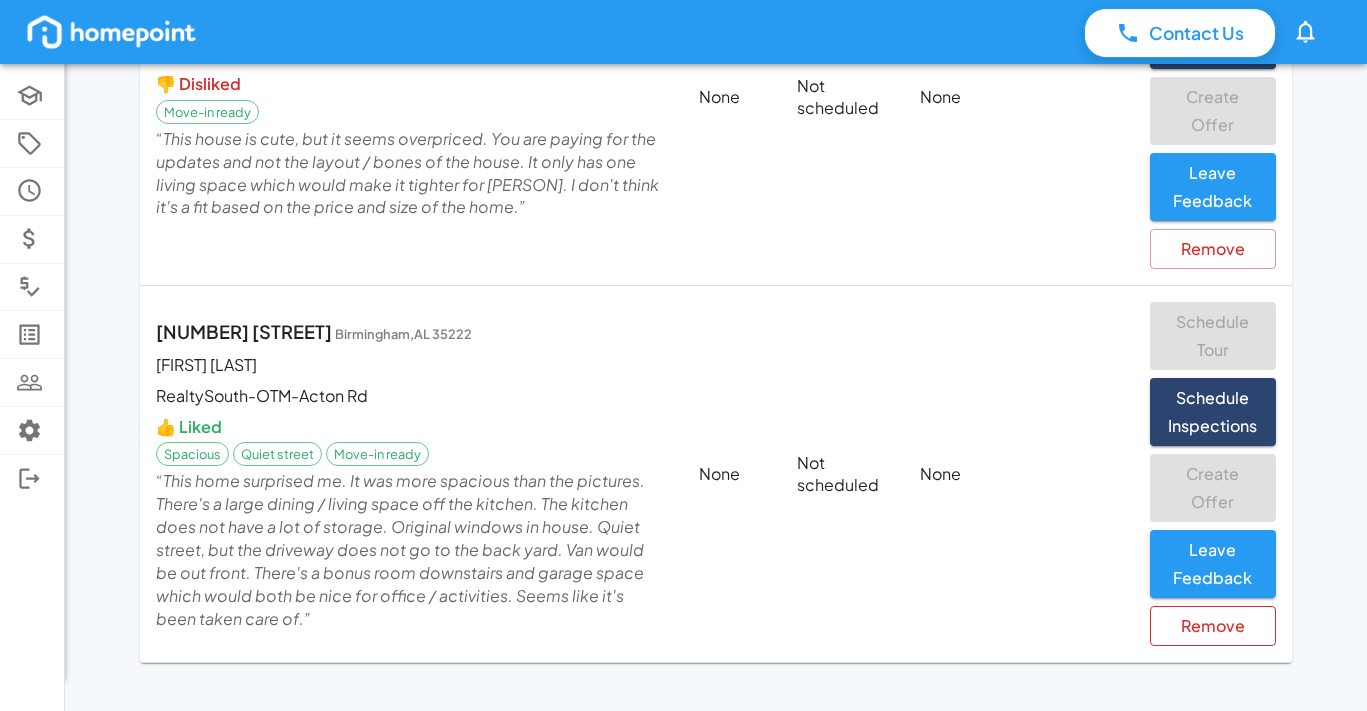 click on "Remove" at bounding box center [1213, 626] 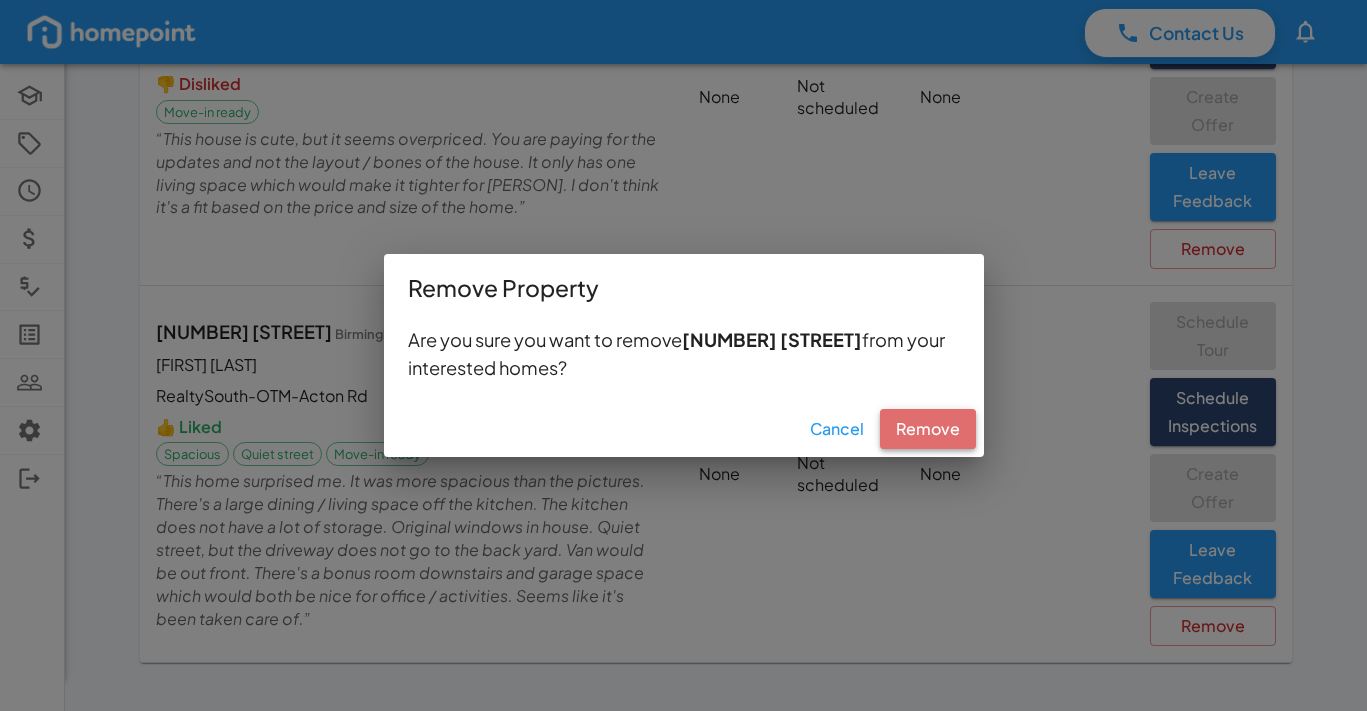 click on "Remove" at bounding box center [928, 429] 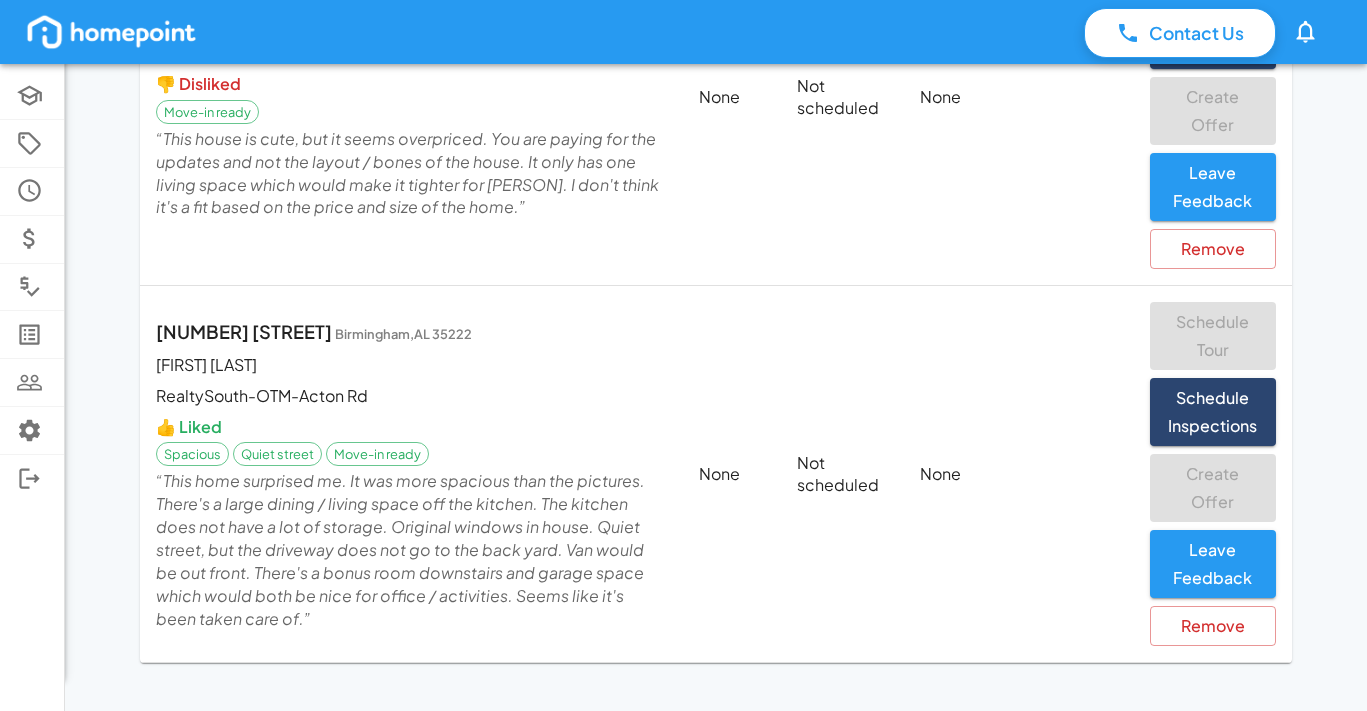 scroll, scrollTop: 2215, scrollLeft: 0, axis: vertical 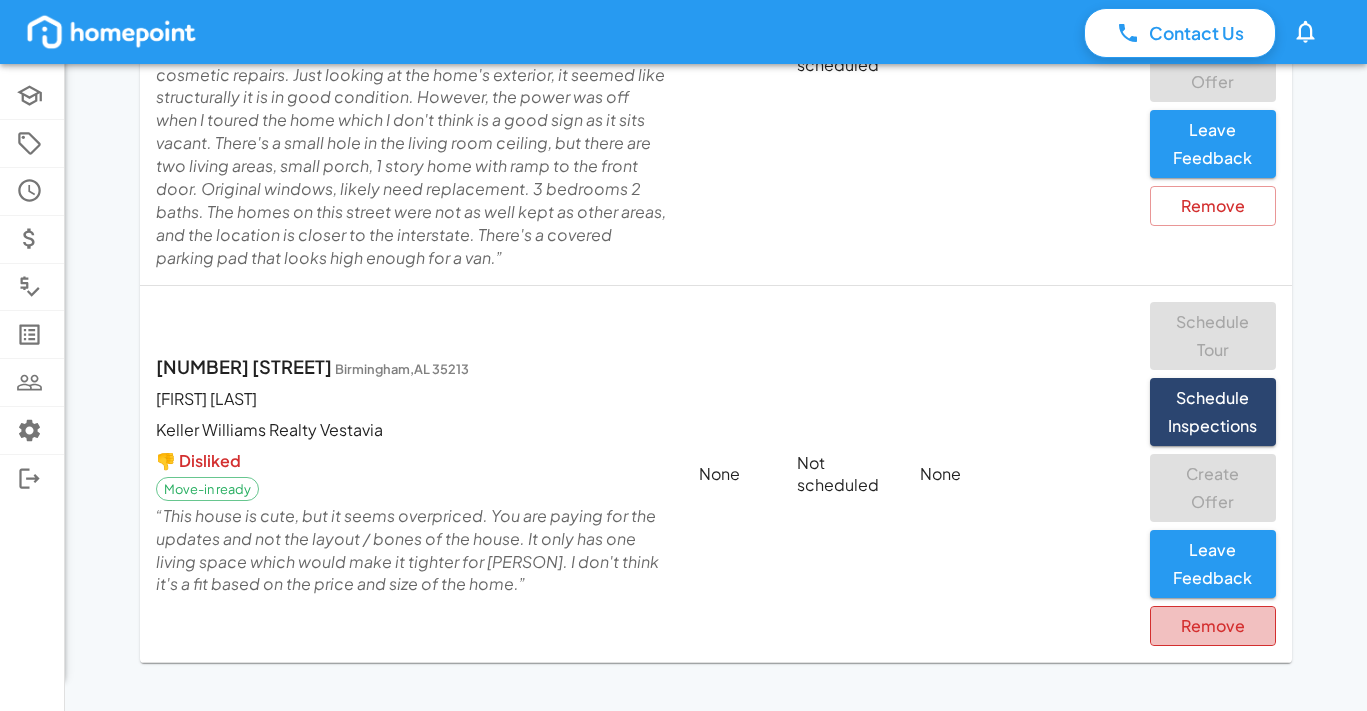 click on "Remove" at bounding box center (1213, 626) 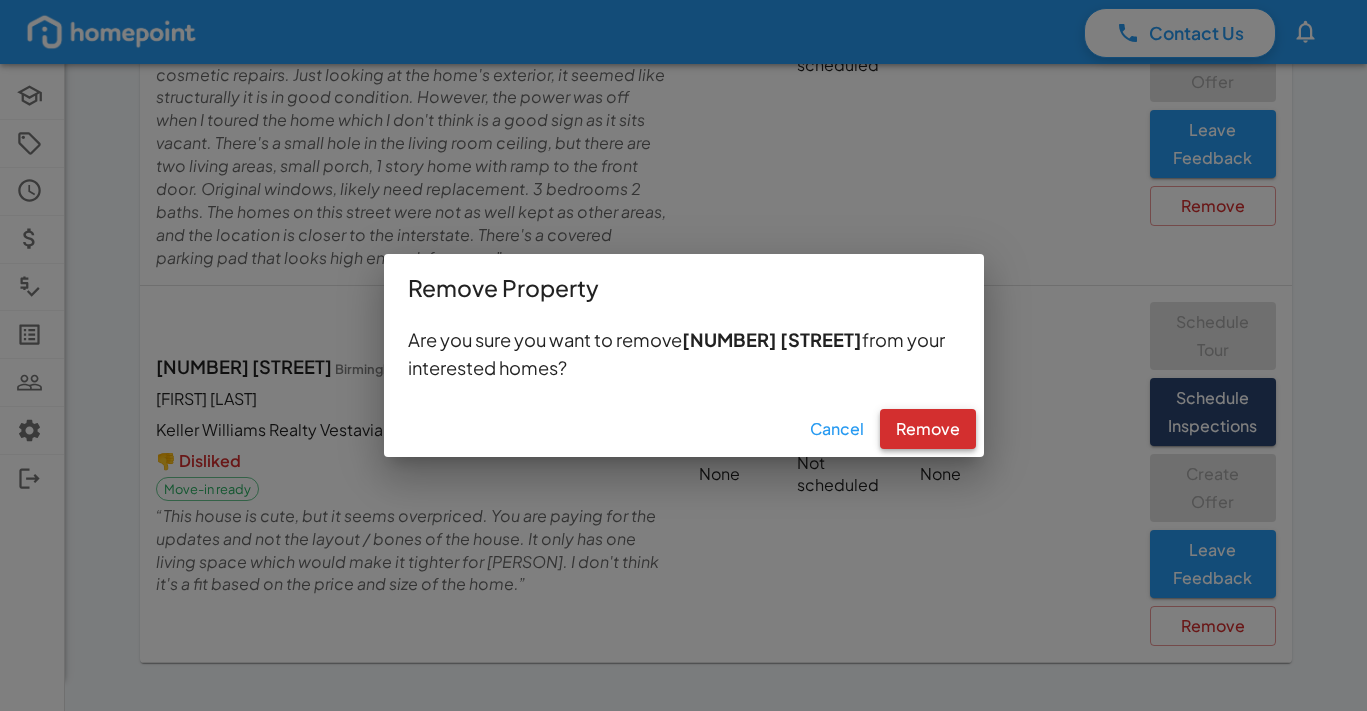 click on "Remove" at bounding box center [928, 429] 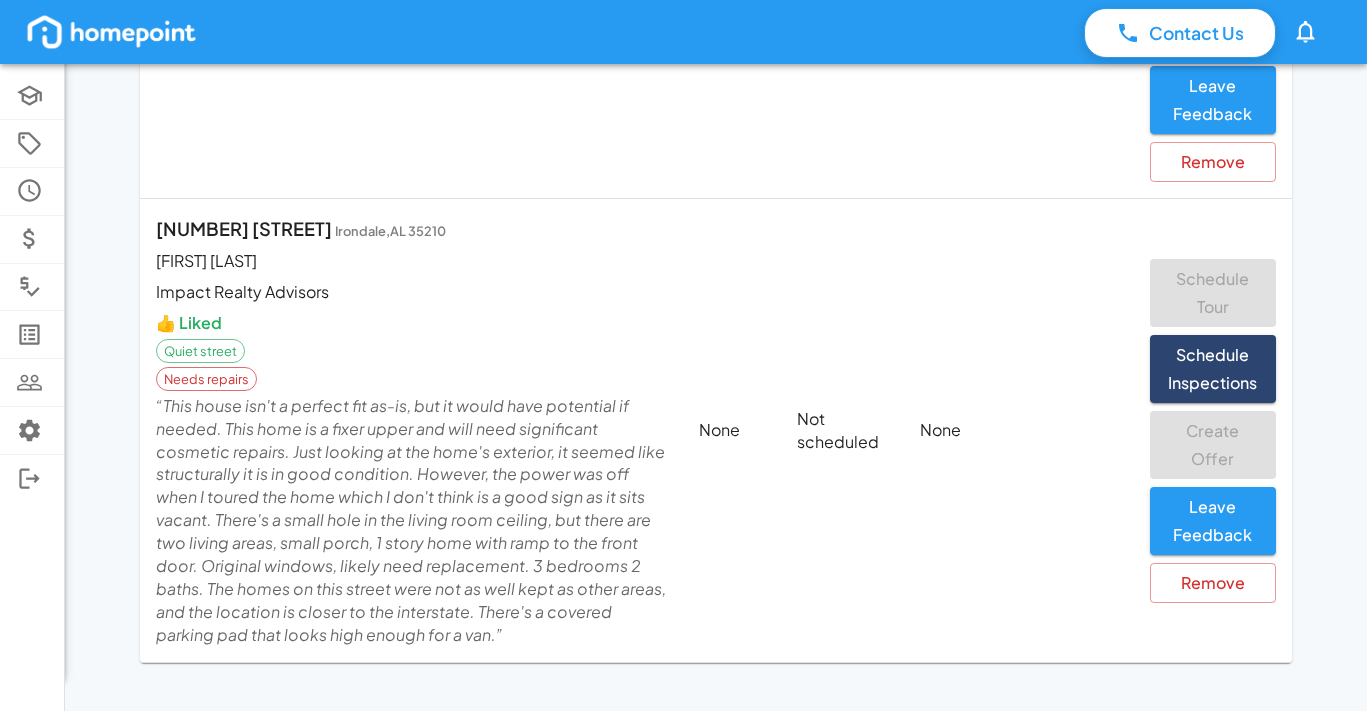 scroll, scrollTop: 1838, scrollLeft: 0, axis: vertical 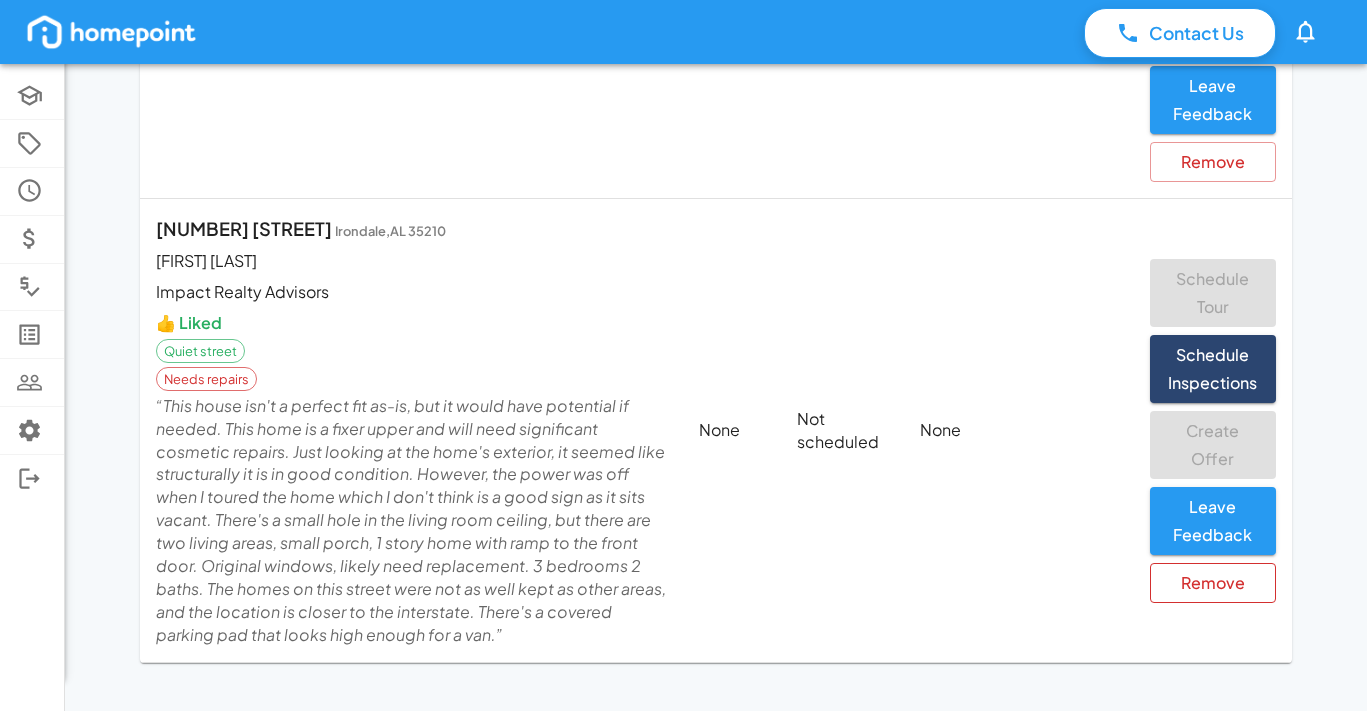 click on "Remove" at bounding box center (1213, 583) 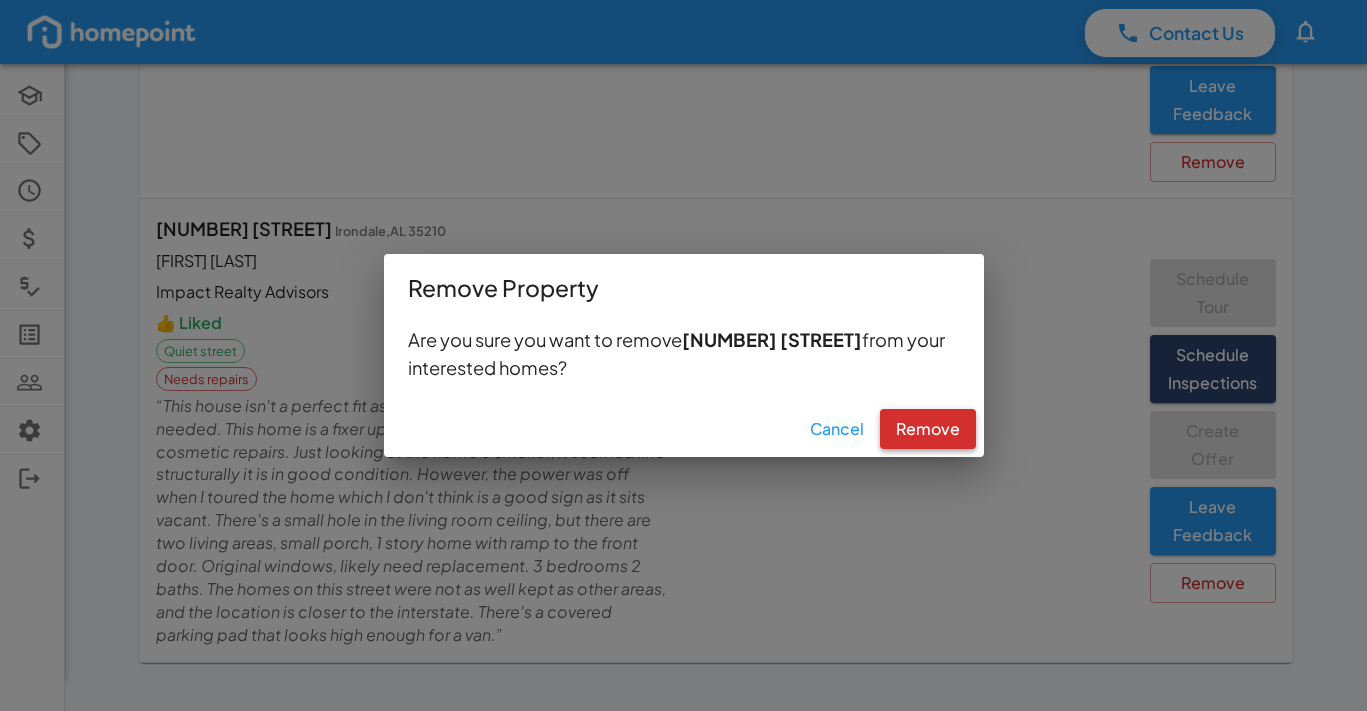 click on "Remove" at bounding box center [928, 429] 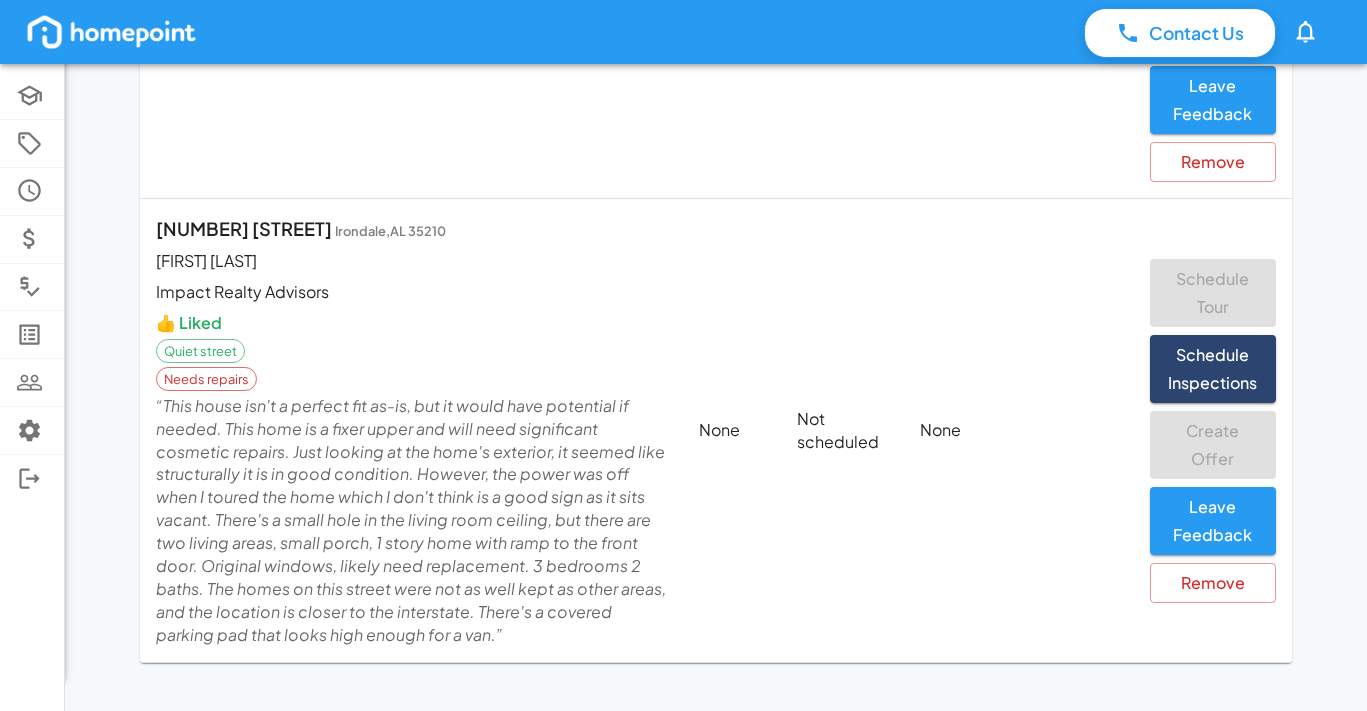 scroll, scrollTop: 1374, scrollLeft: 0, axis: vertical 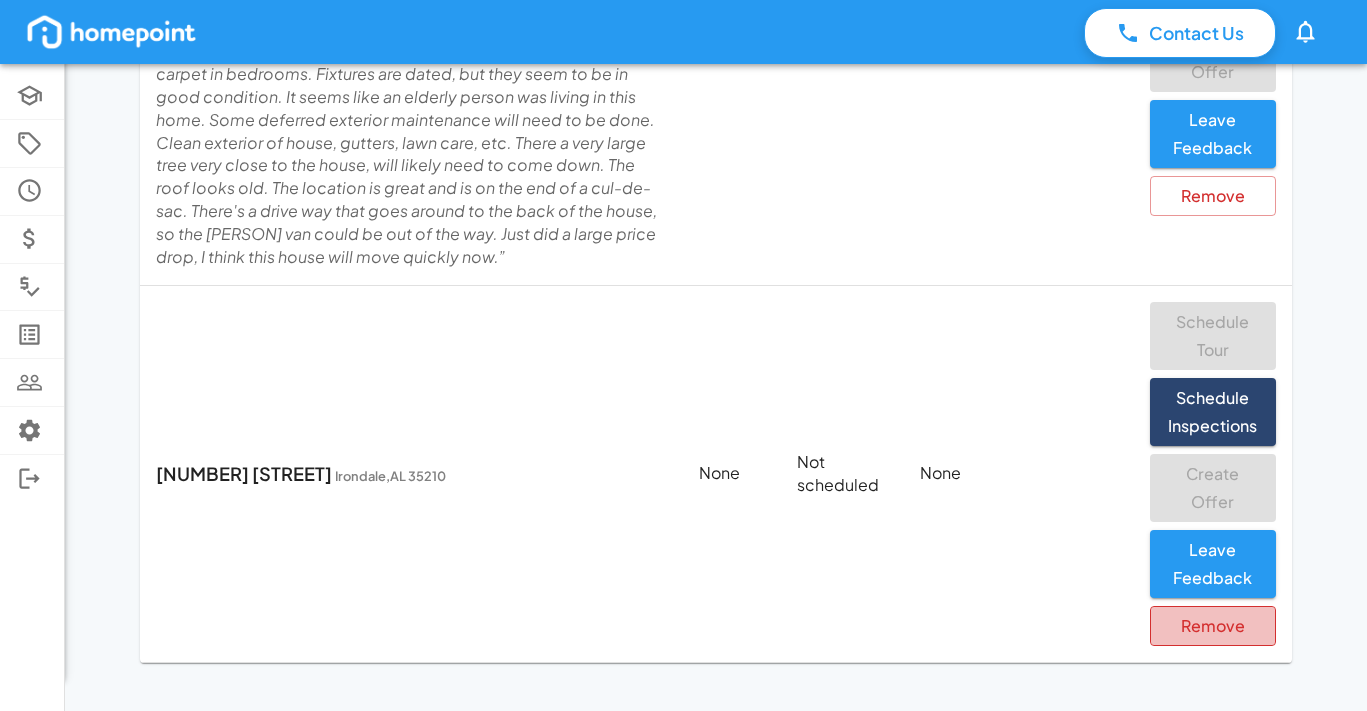 click on "Remove" at bounding box center (1213, 626) 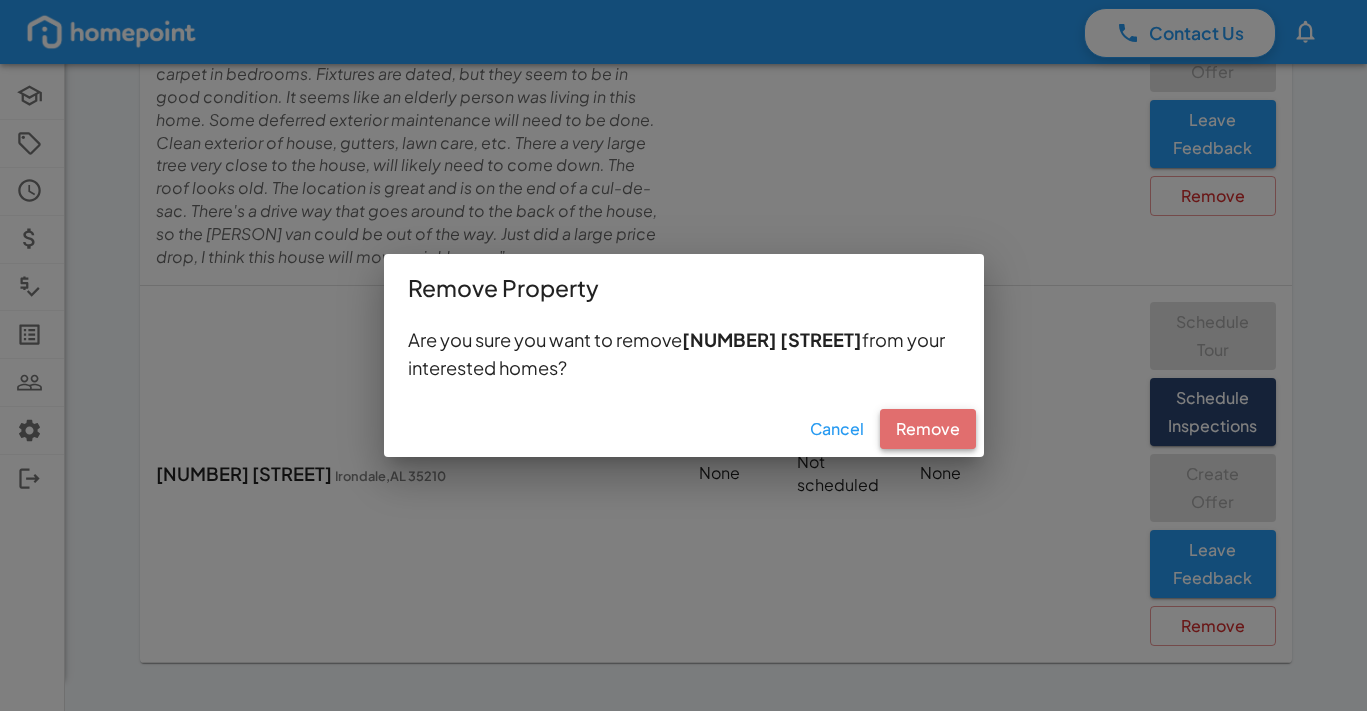 click on "Remove" at bounding box center [928, 429] 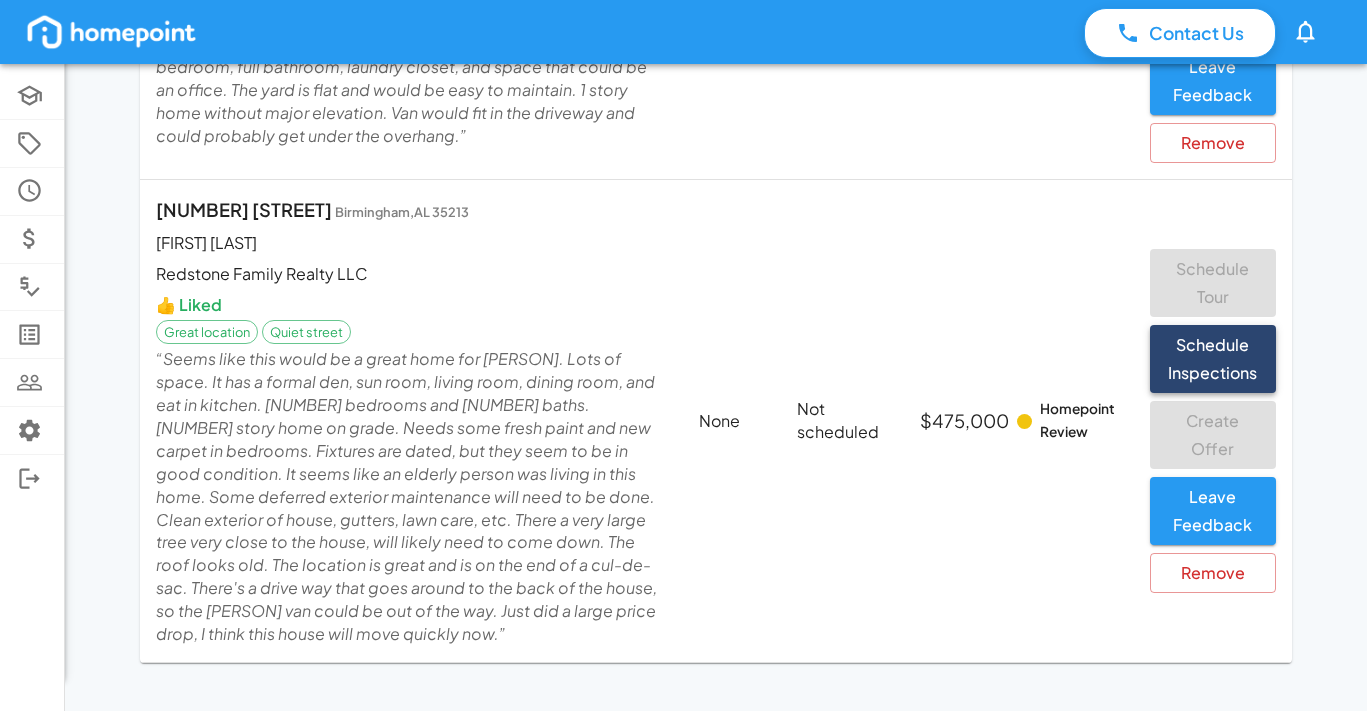 scroll, scrollTop: 997, scrollLeft: 0, axis: vertical 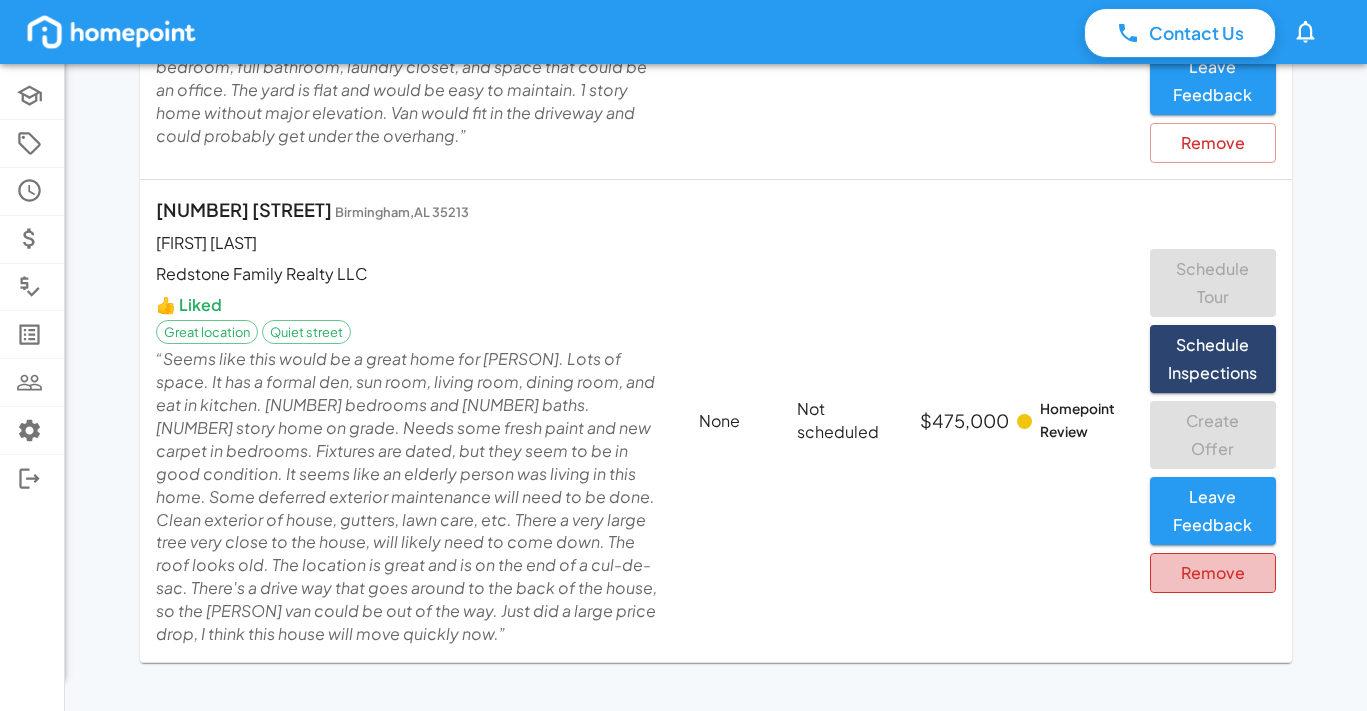 click on "Remove" at bounding box center [1213, 573] 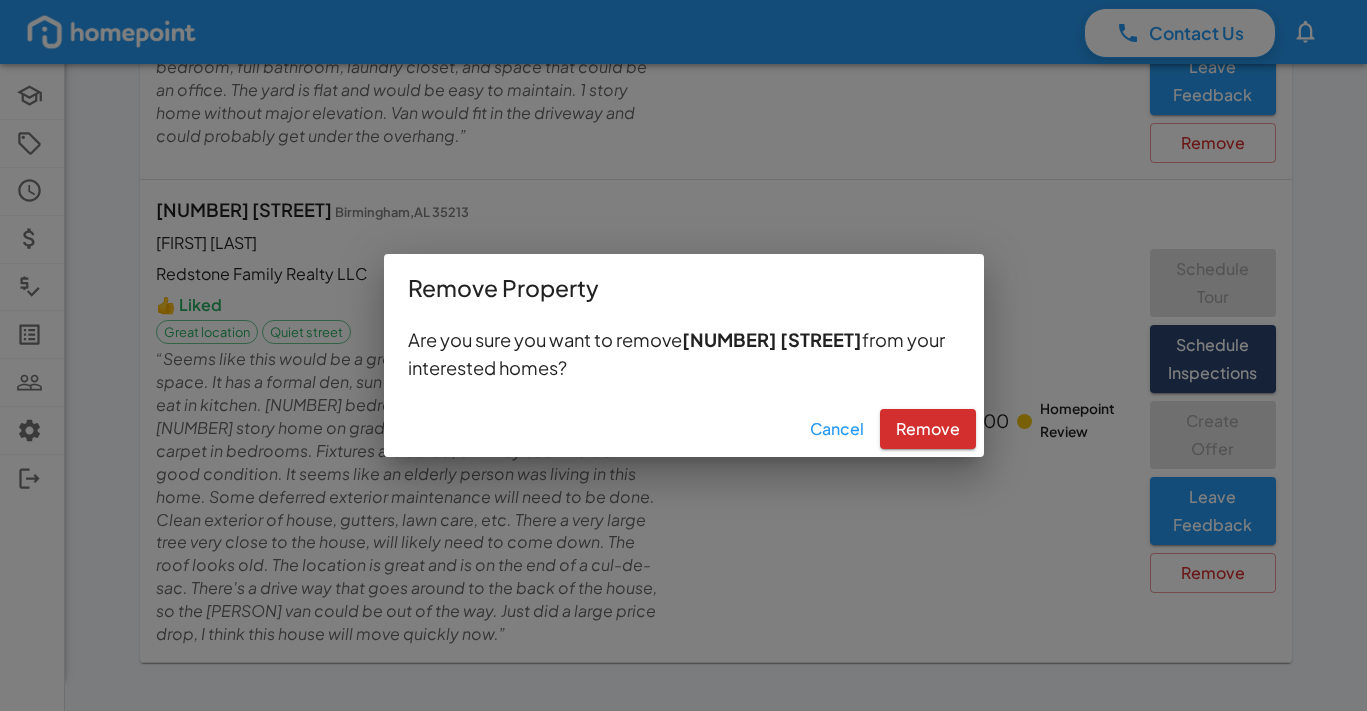 click on "Cancel" at bounding box center (837, 429) 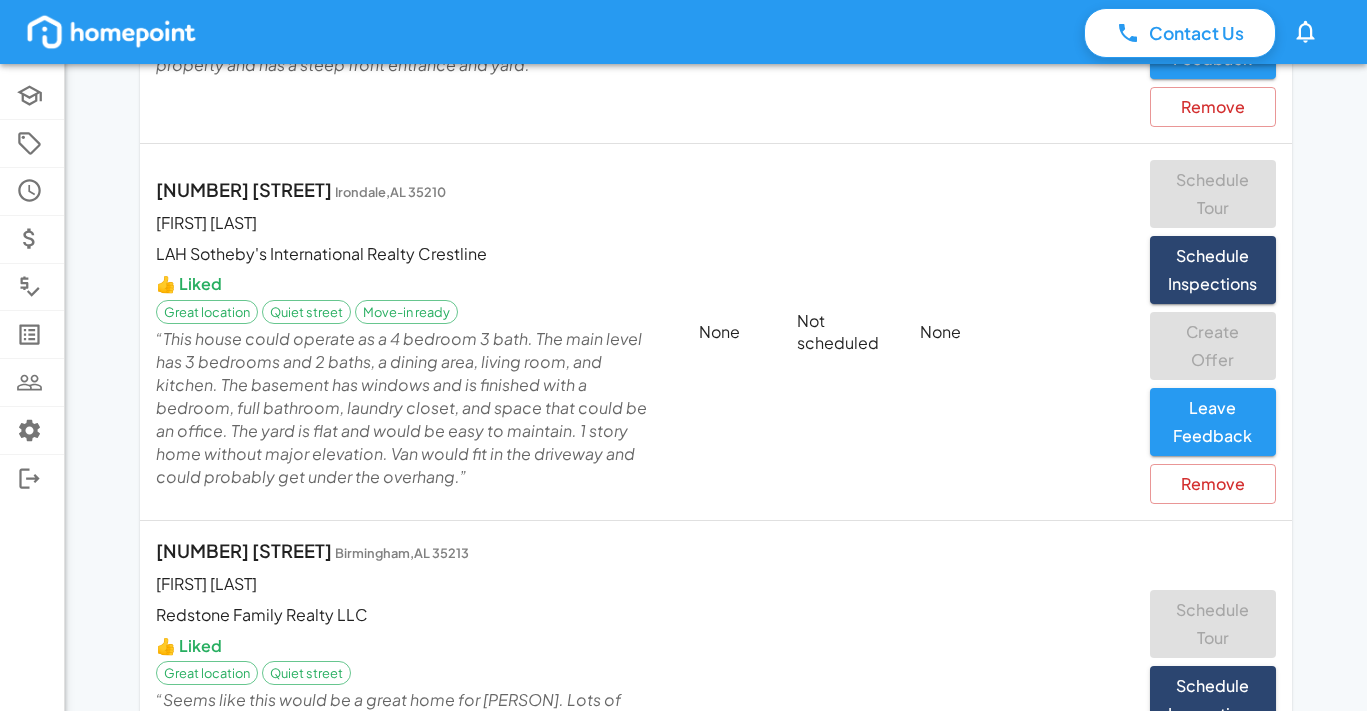 scroll, scrollTop: 651, scrollLeft: 0, axis: vertical 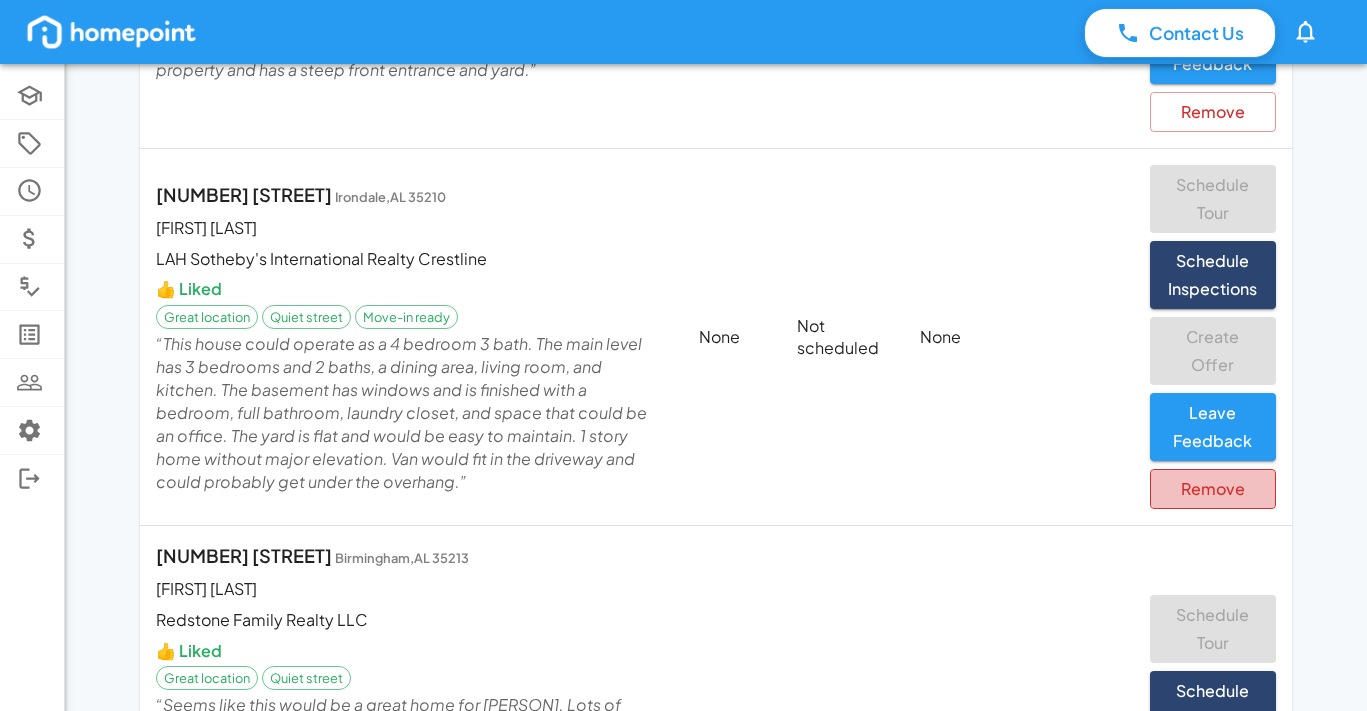 click on "Remove" at bounding box center (1213, 489) 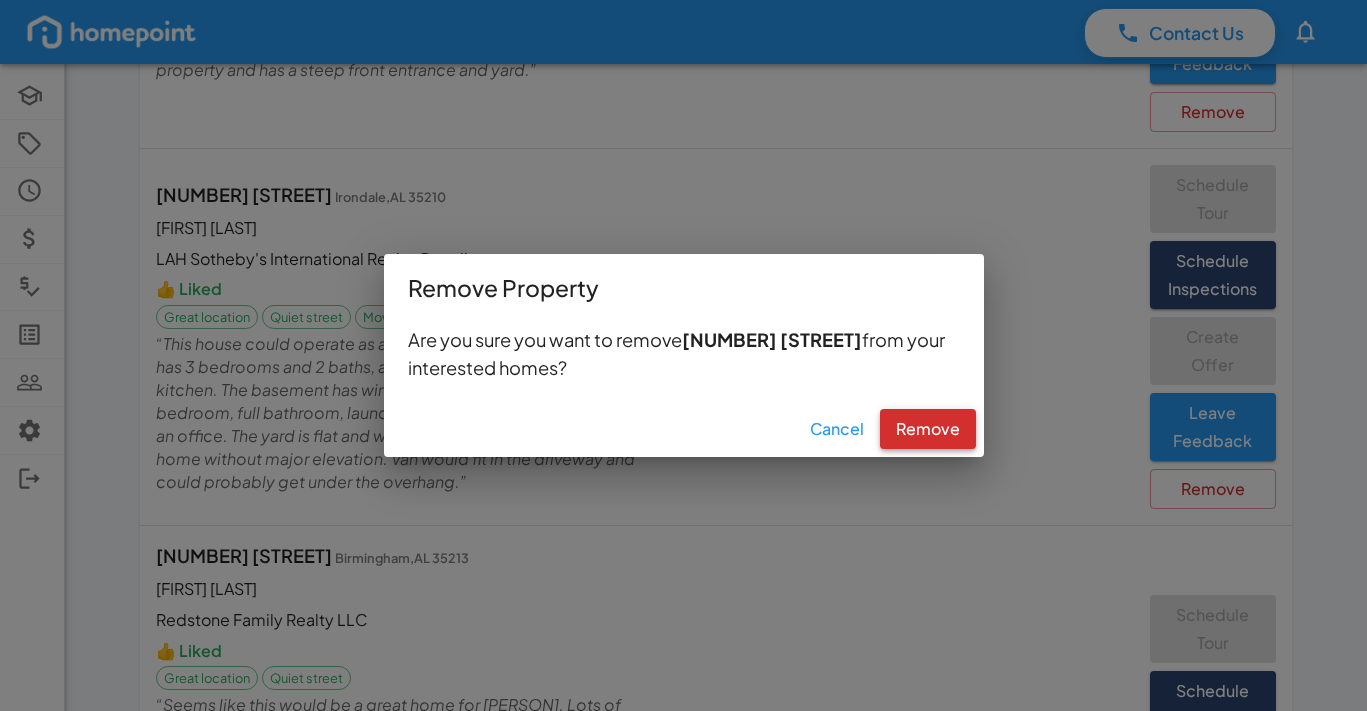 click on "Remove" at bounding box center [928, 429] 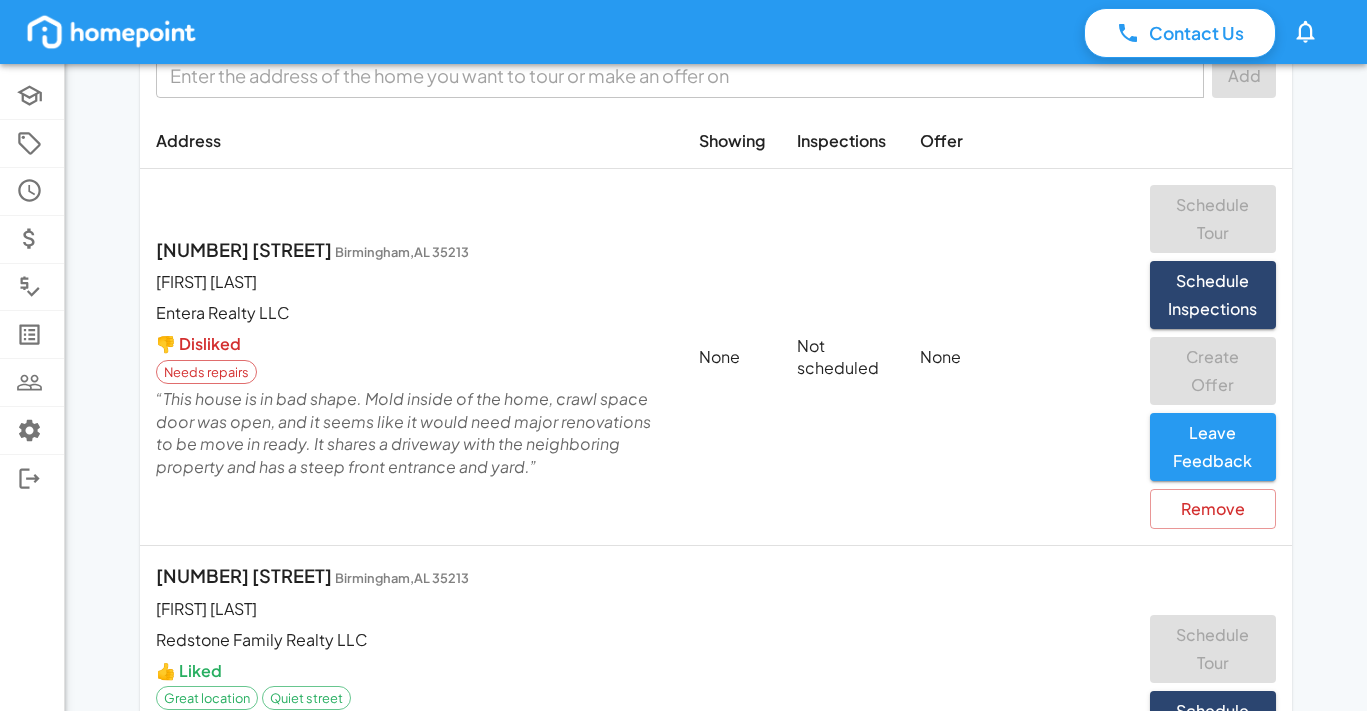 scroll, scrollTop: 252, scrollLeft: 0, axis: vertical 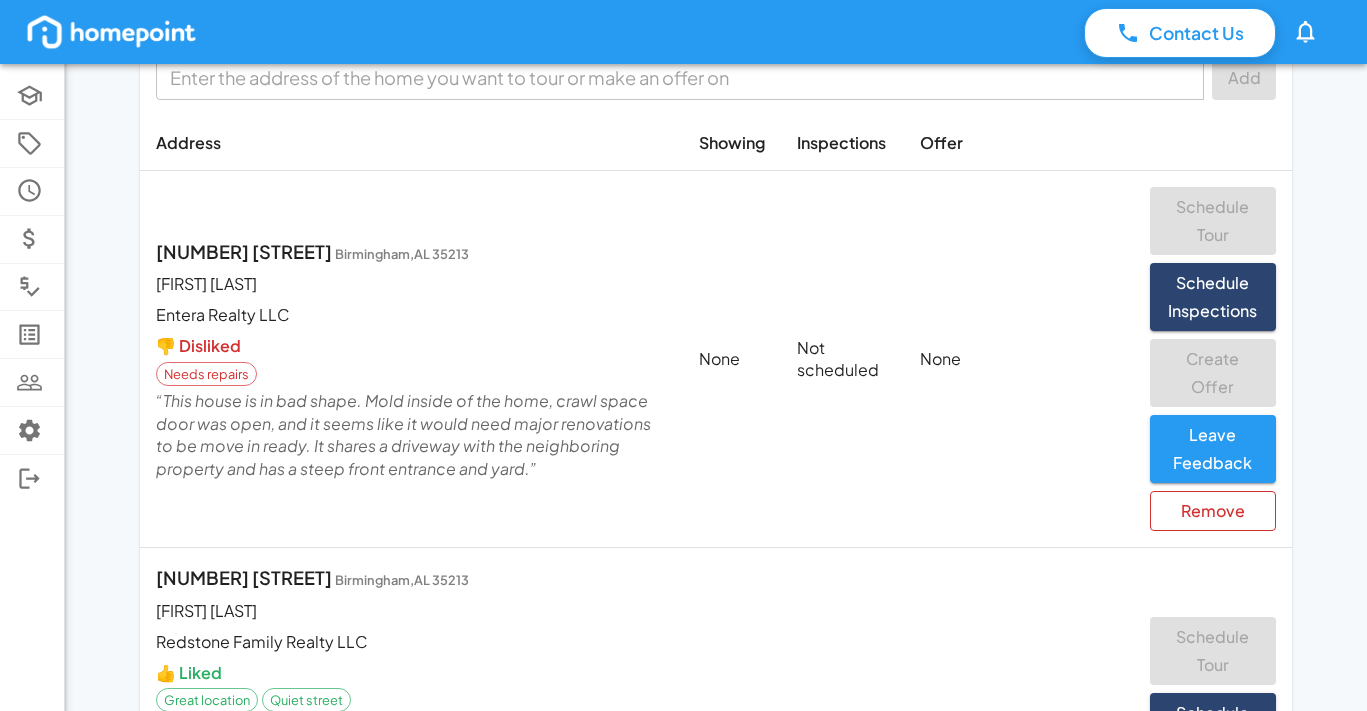 click on "Remove" at bounding box center (1213, 511) 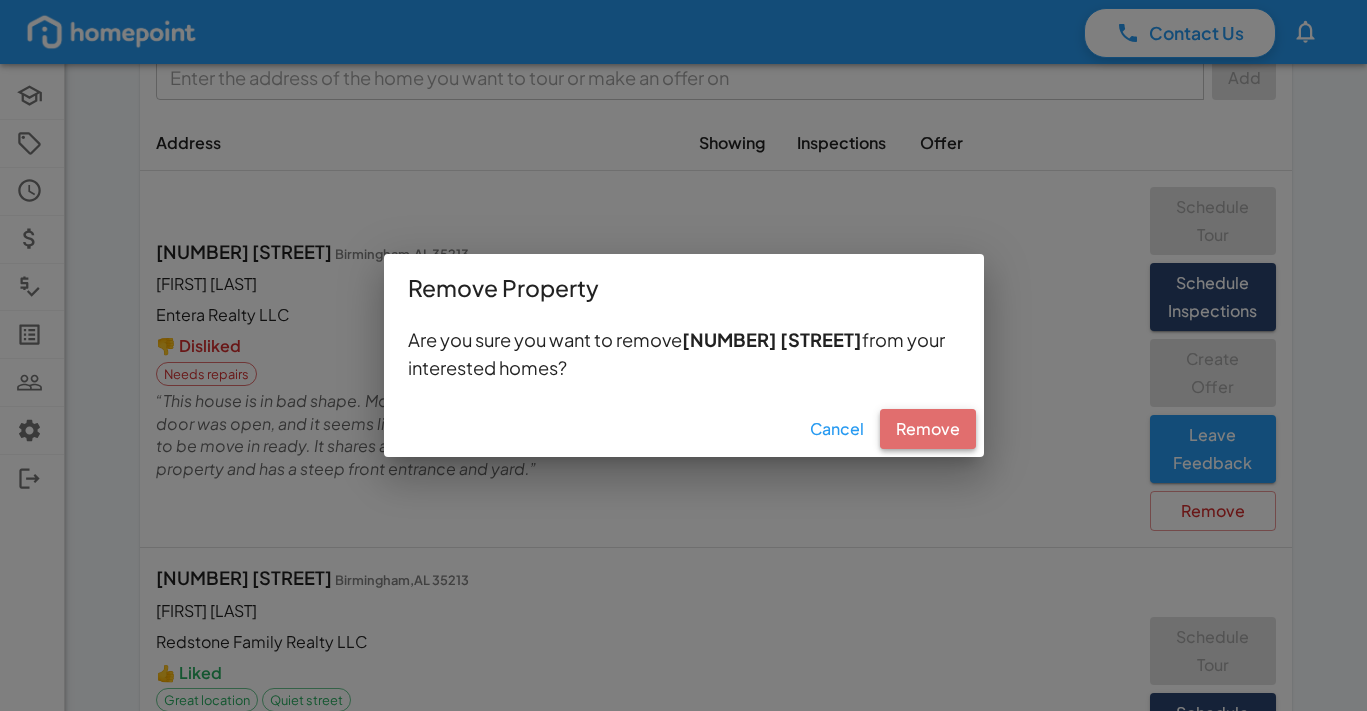 click on "Remove" at bounding box center [928, 429] 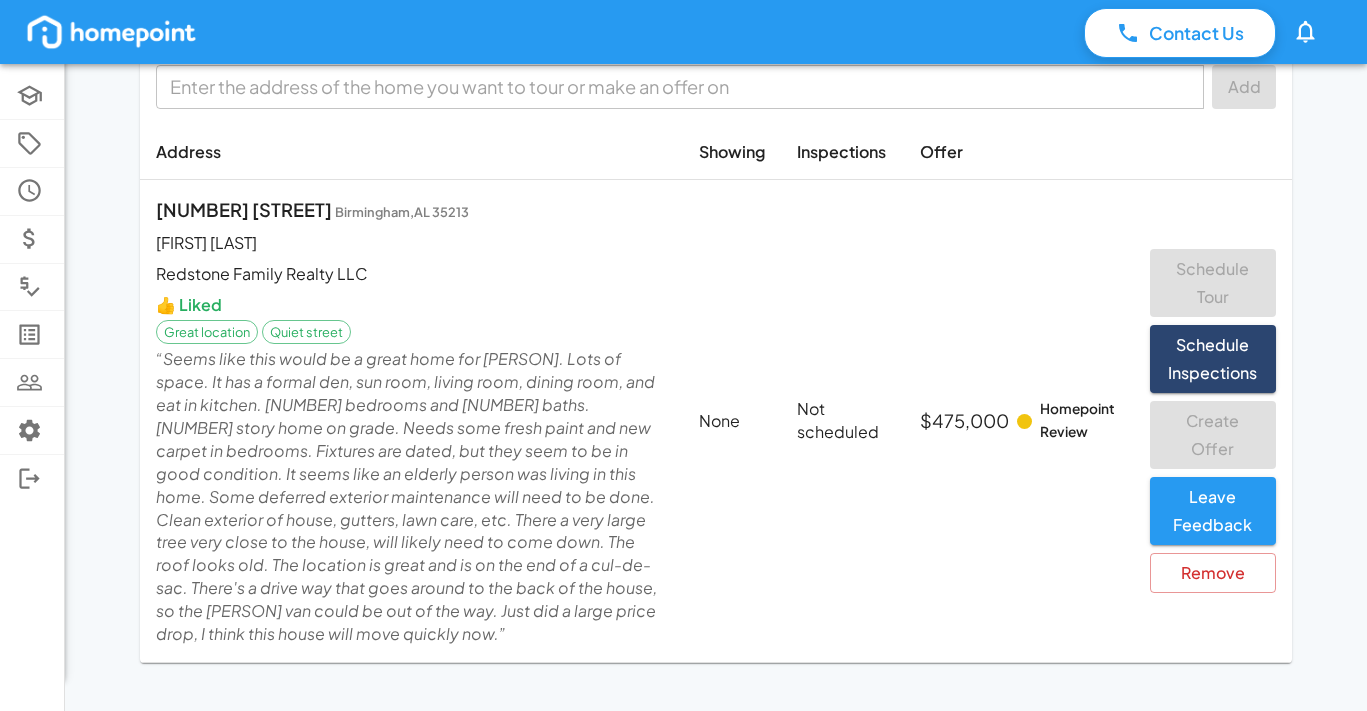 scroll, scrollTop: 0, scrollLeft: 0, axis: both 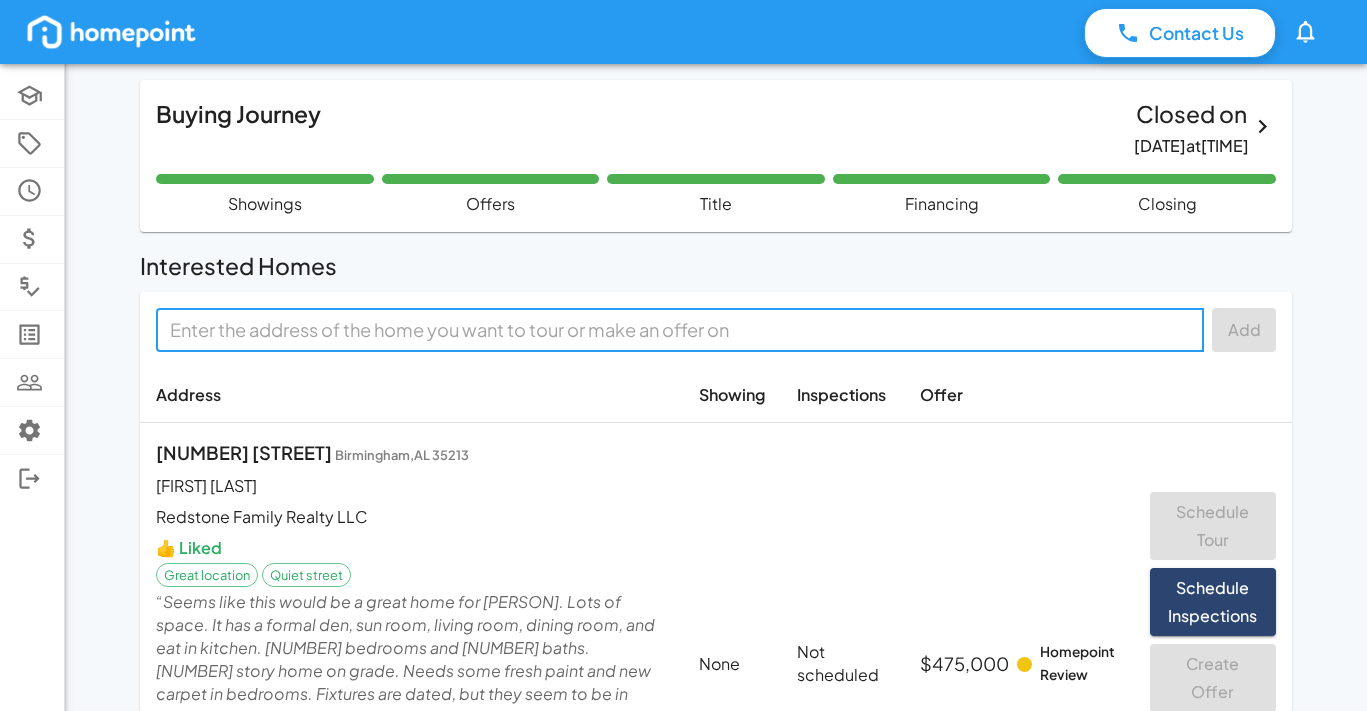 click at bounding box center [678, 329] 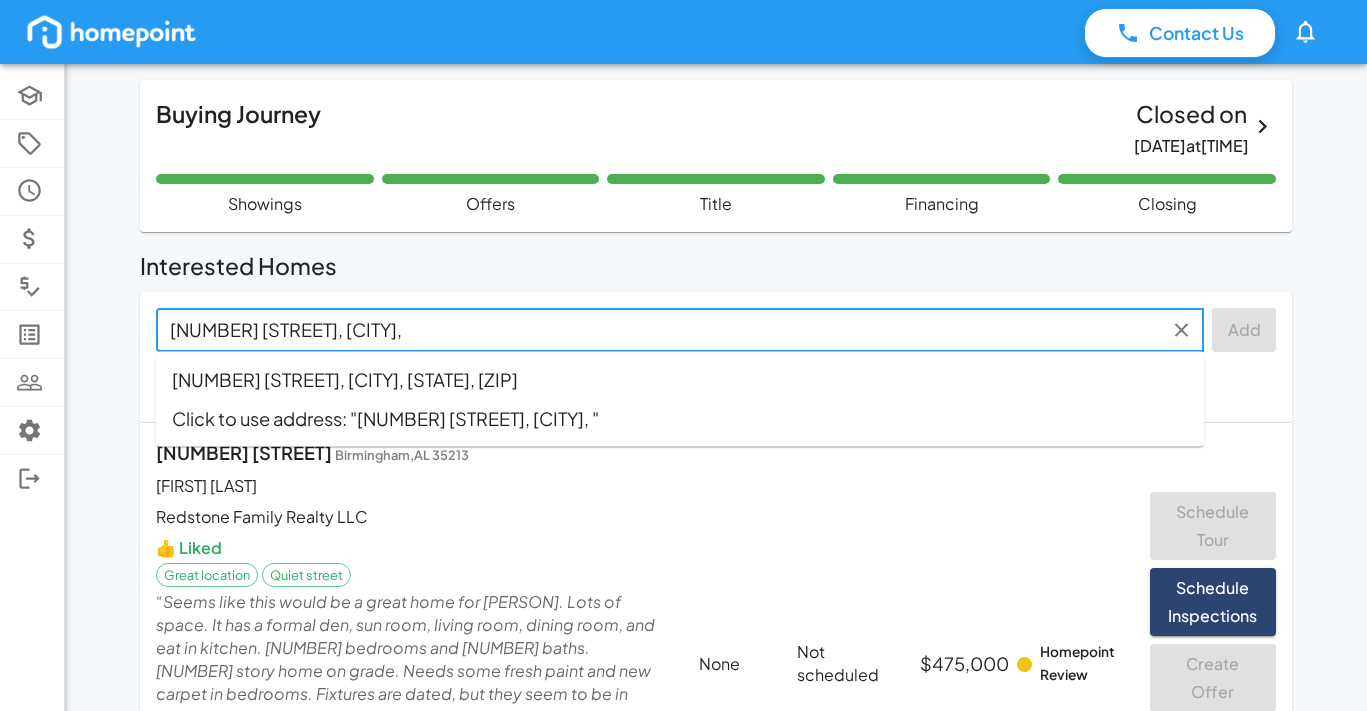 click on "[NUMBER] [STREET], [CITY], [STATE], [ZIP]" at bounding box center (680, 379) 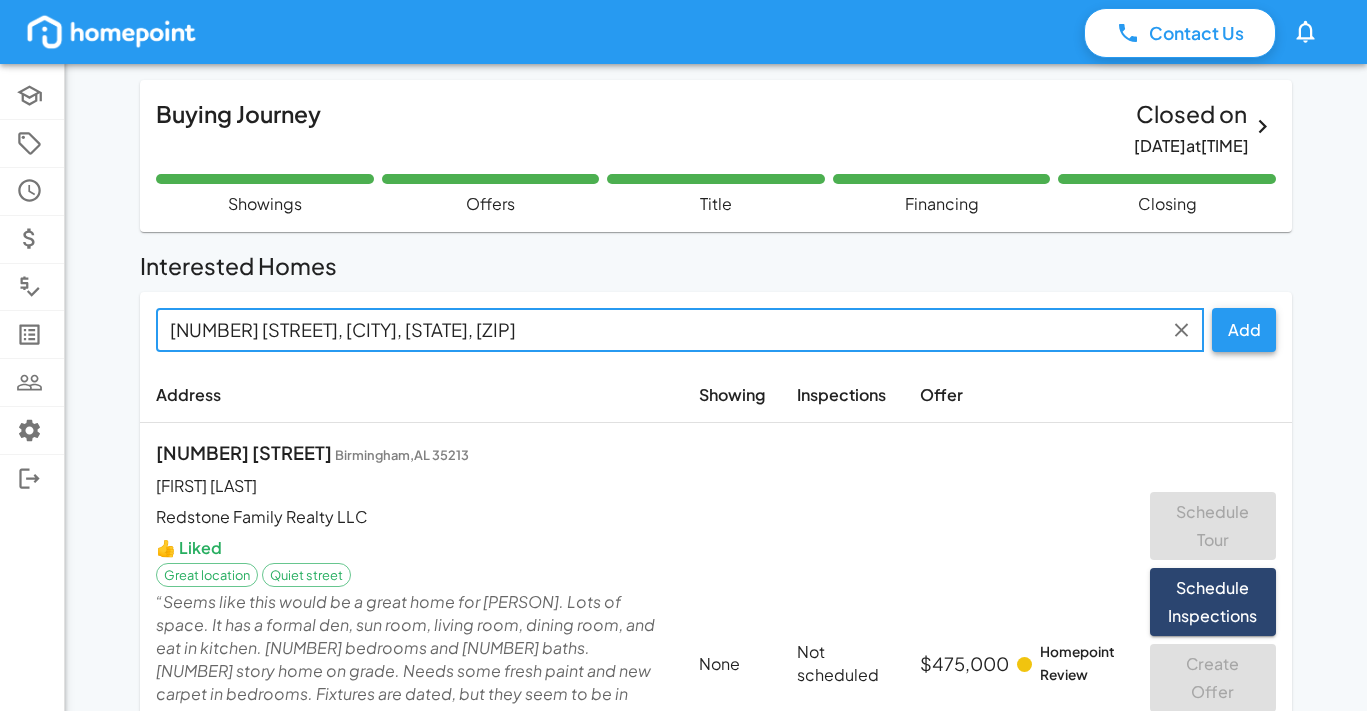 type on "[NUMBER] [STREET], [CITY], [STATE], [ZIP]" 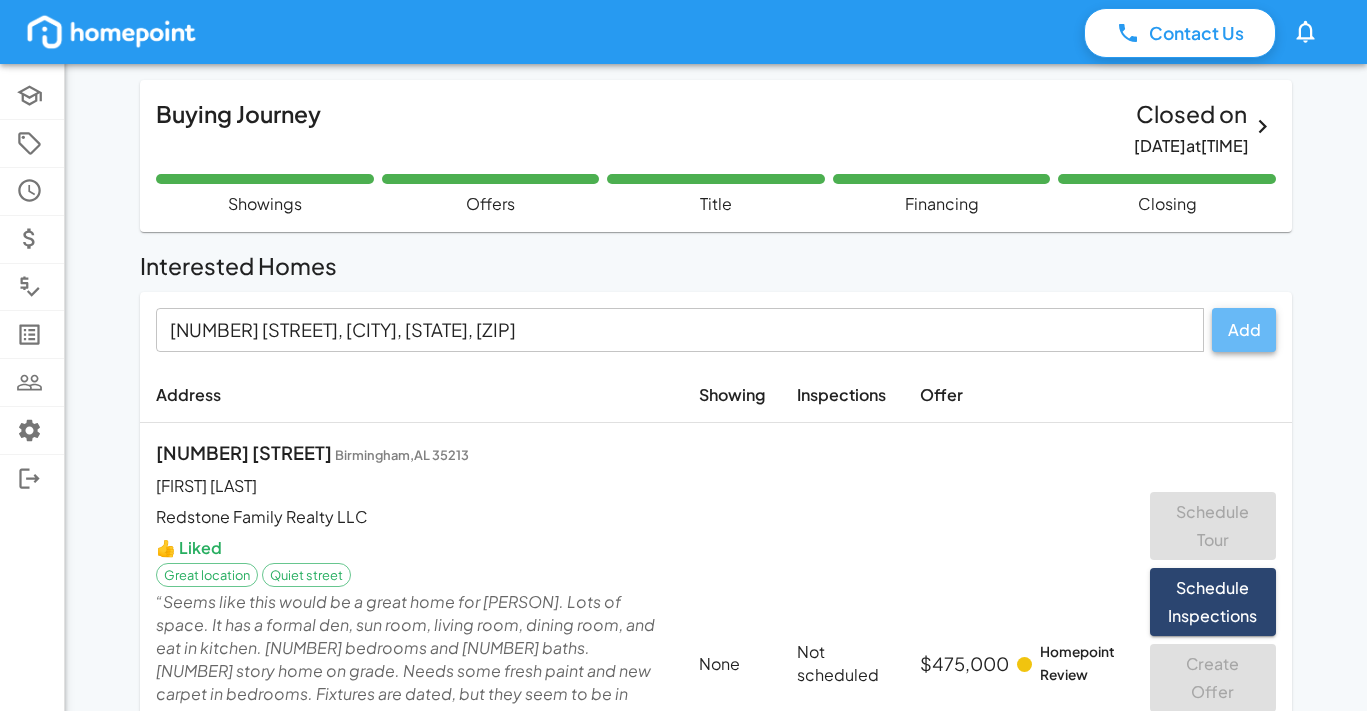 click on "Add" at bounding box center [1244, 329] 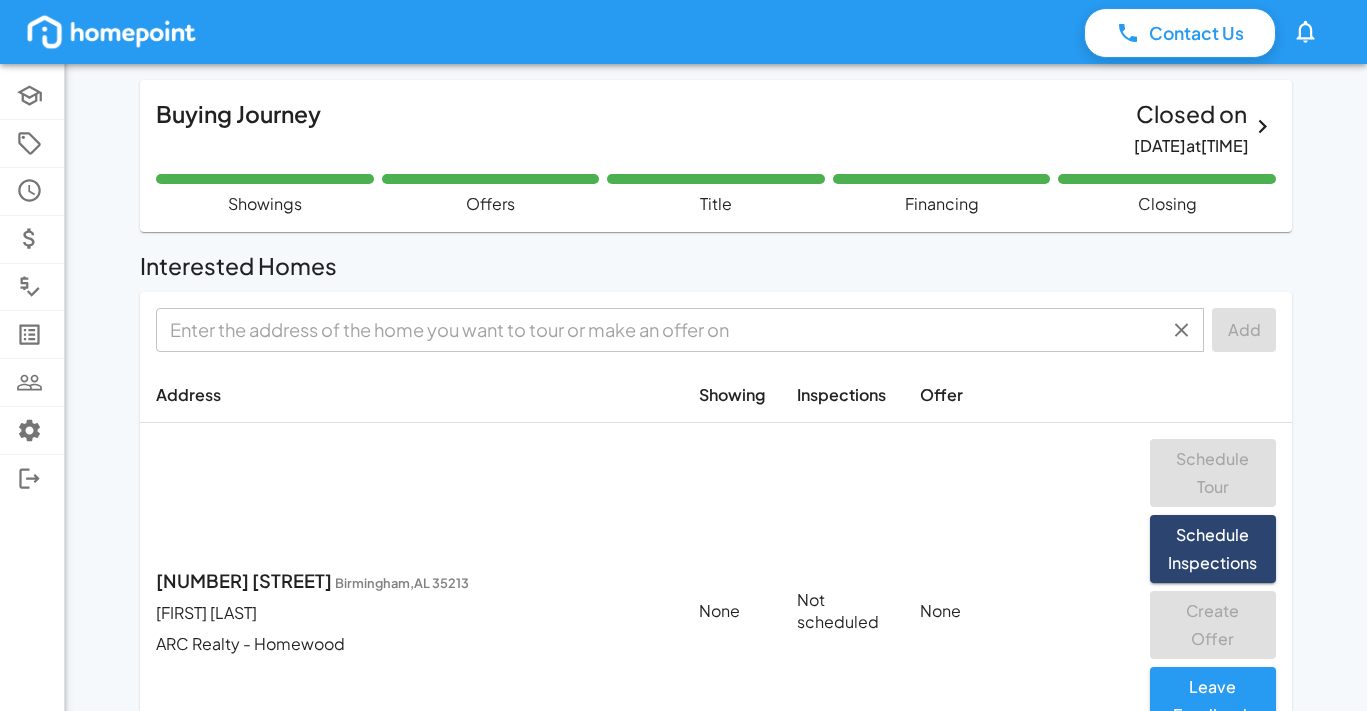 click at bounding box center (663, 329) 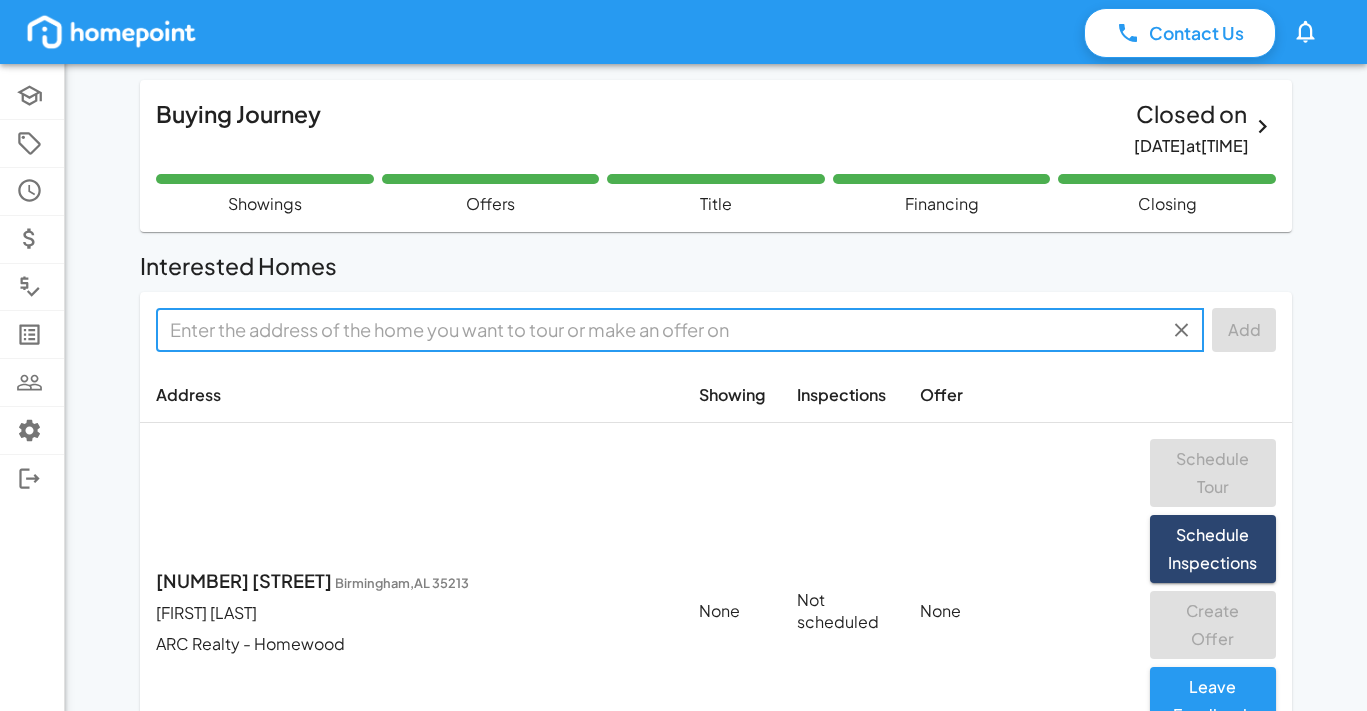 paste on "[NUMBER] [STREET], [CITY], [STATE] [ZIP]" 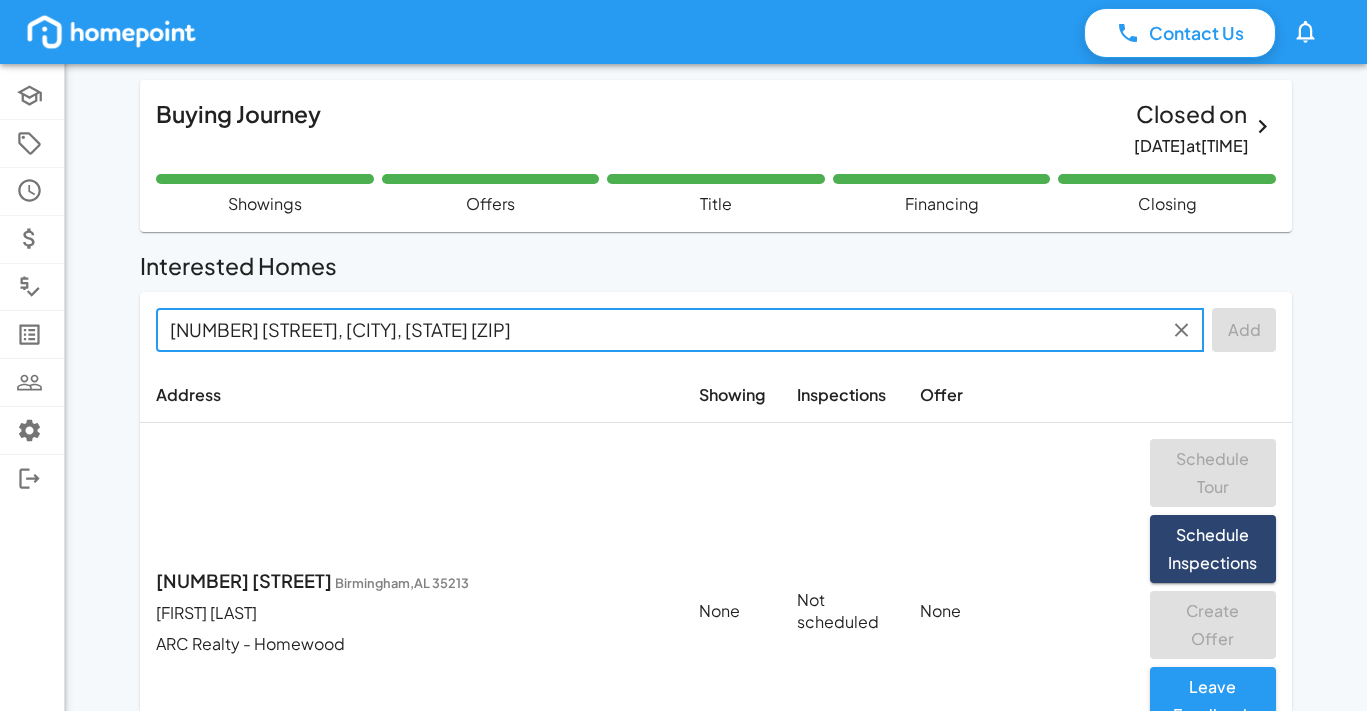 click on "[NUMBER] [STREET], [CITY], [STATE] [ZIP]" at bounding box center (663, 329) 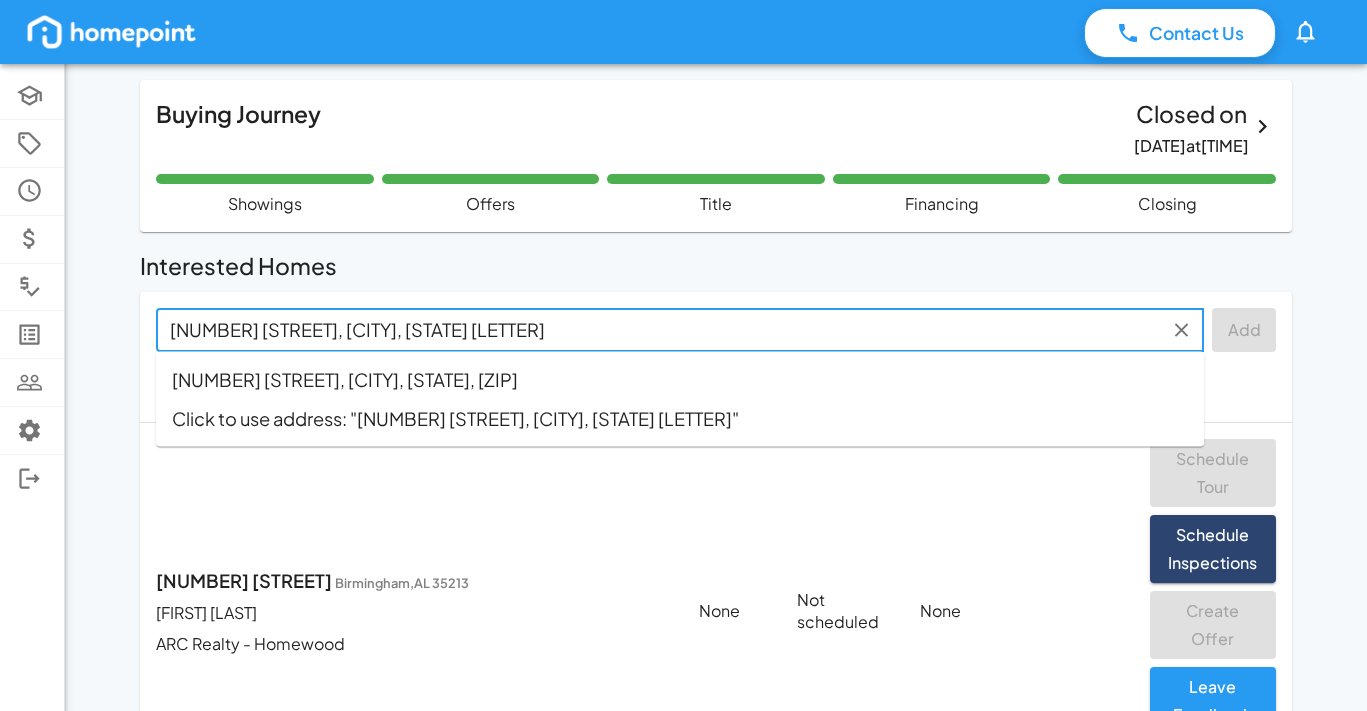 click on "[NUMBER] [STREET], [CITY], [STATE], [ZIP]" at bounding box center (680, 379) 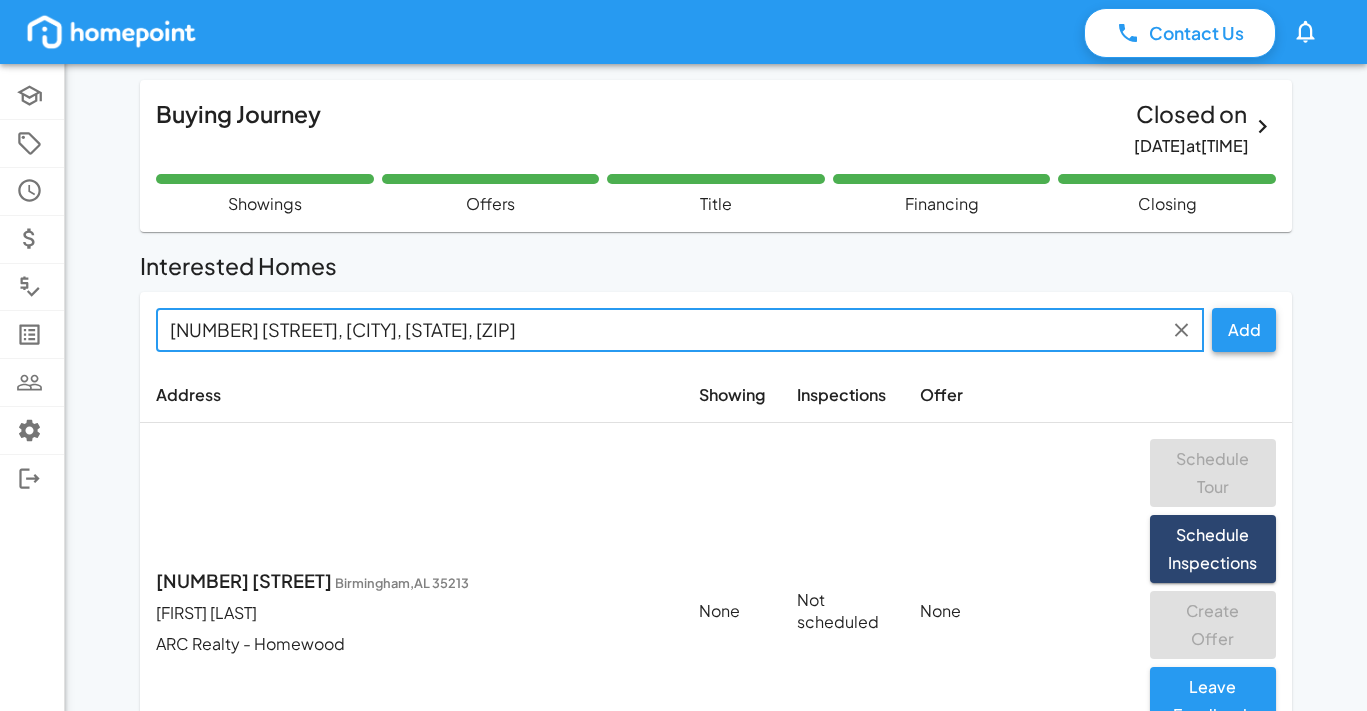 type on "[NUMBER] [STREET], [CITY], [STATE], [ZIP]" 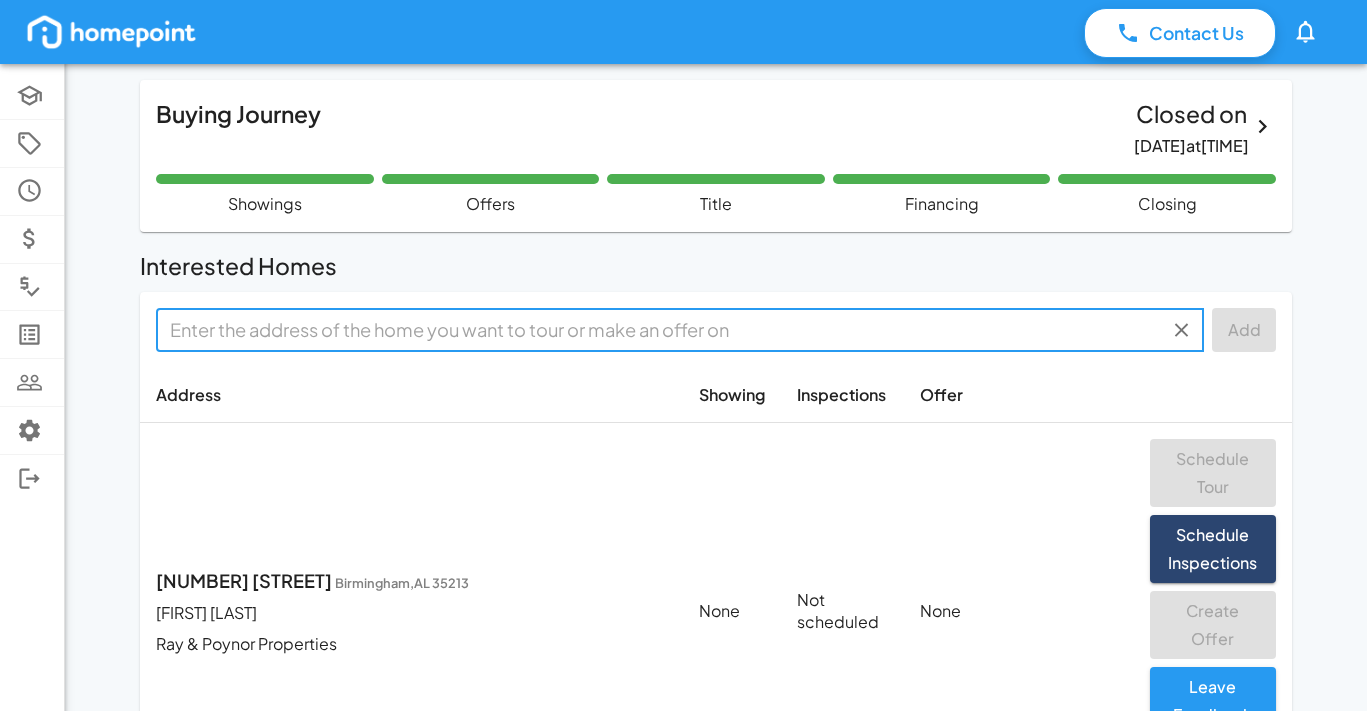 click at bounding box center (663, 329) 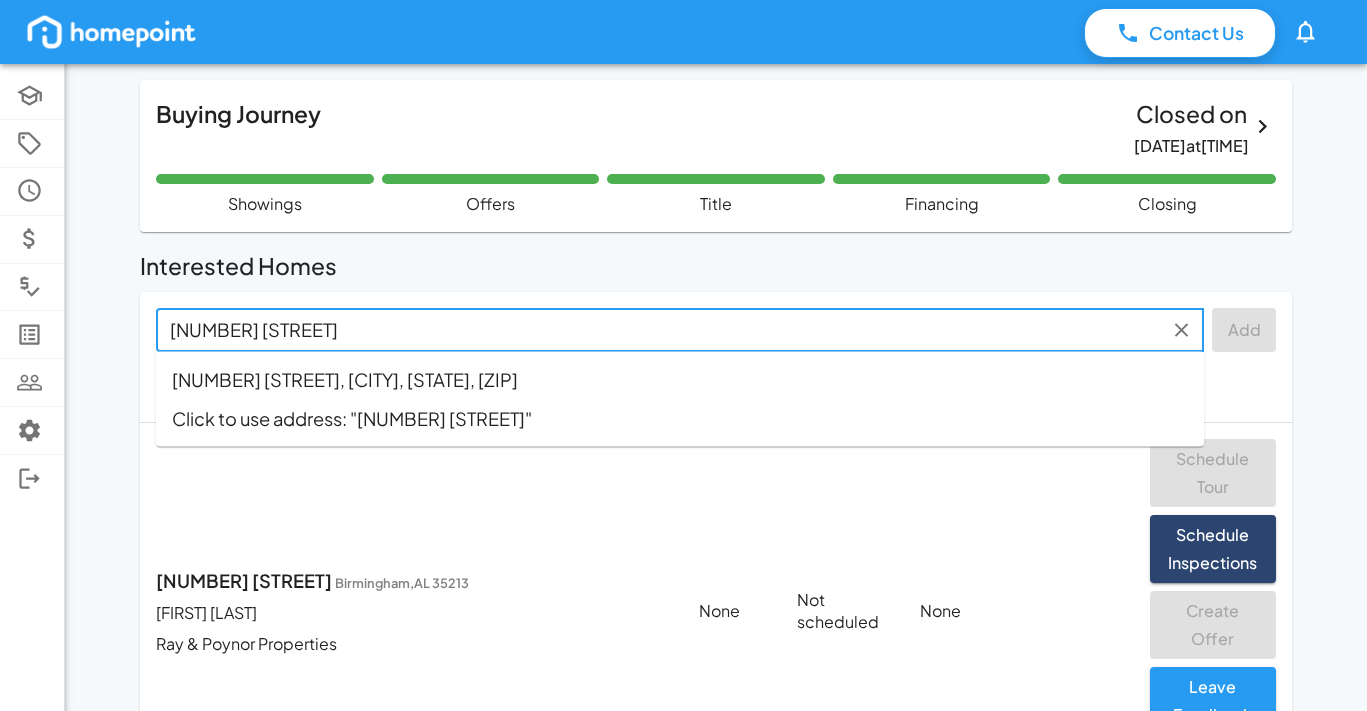click on "[NUMBER] [STREET], [CITY], [STATE], [ZIP]" at bounding box center [680, 379] 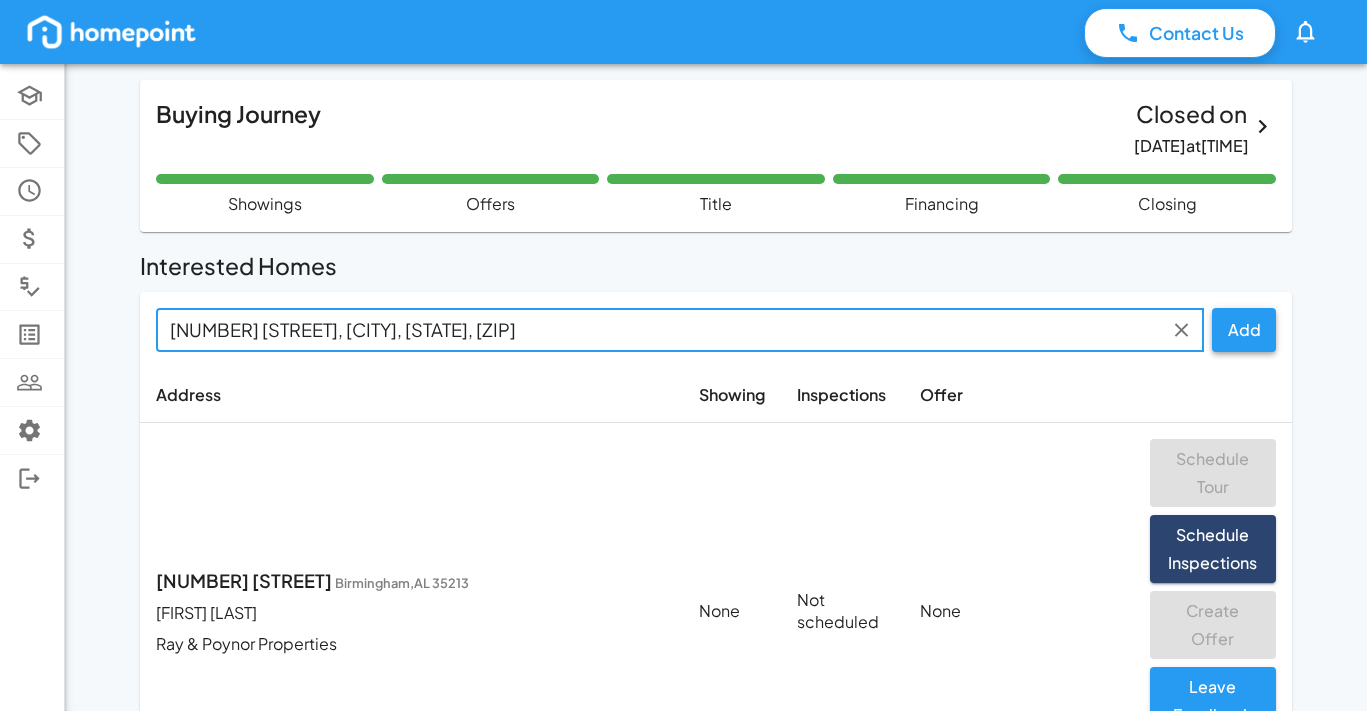type on "[NUMBER] [STREET], [CITY], [STATE], [ZIP]" 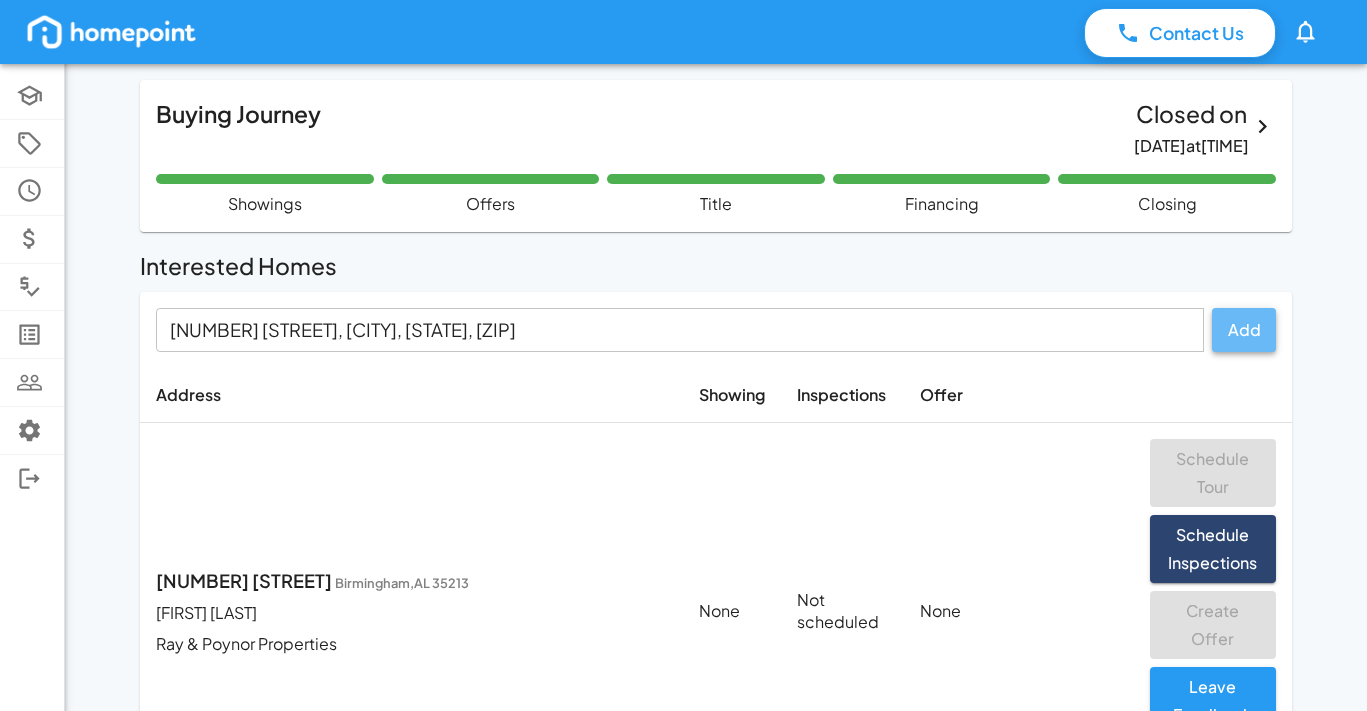 click on "Add" at bounding box center (1244, 329) 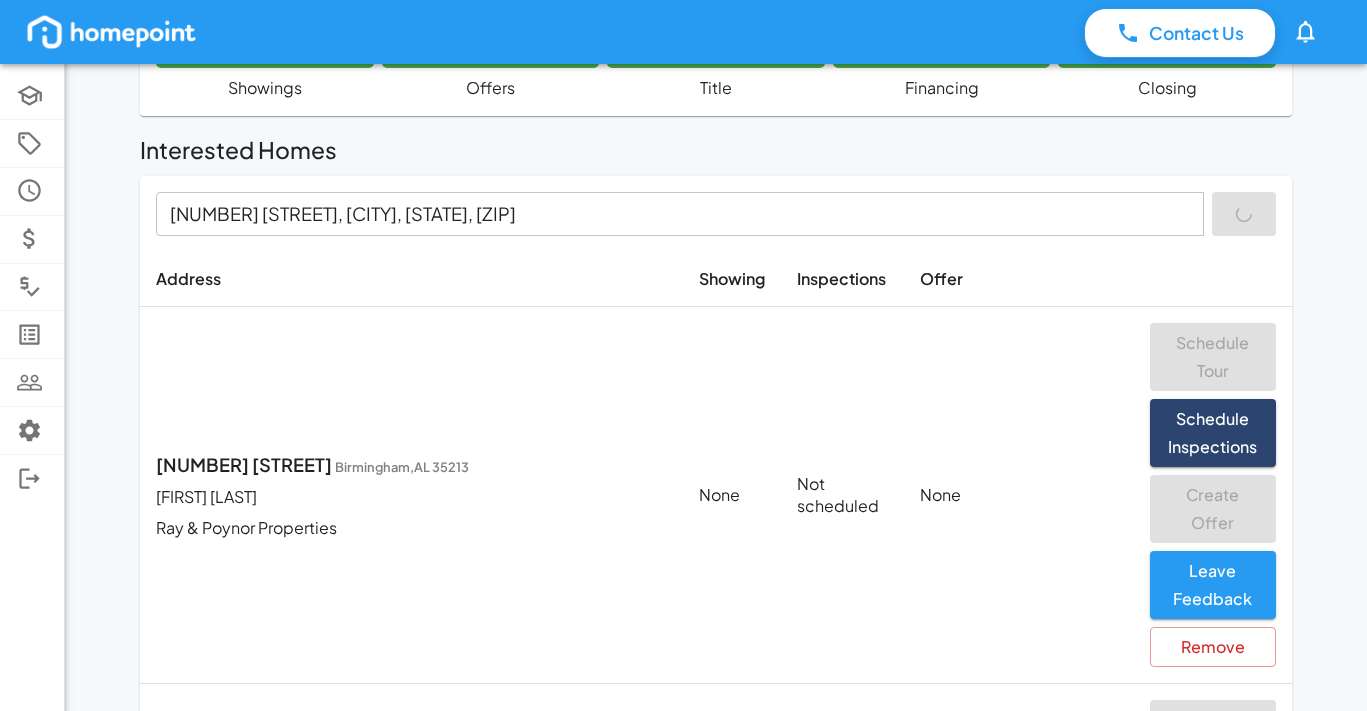 scroll, scrollTop: 0, scrollLeft: 0, axis: both 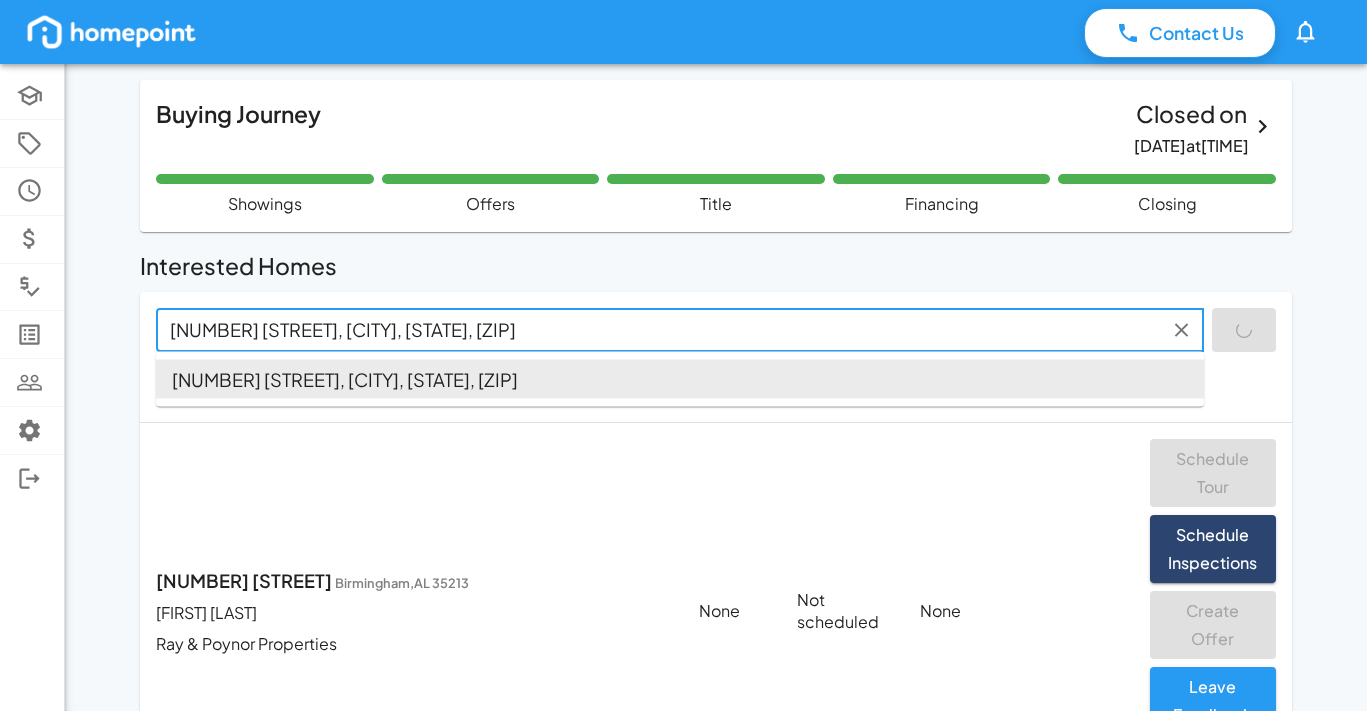 click on "[NUMBER] [STREET], [CITY], [STATE], [ZIP]" at bounding box center [663, 329] 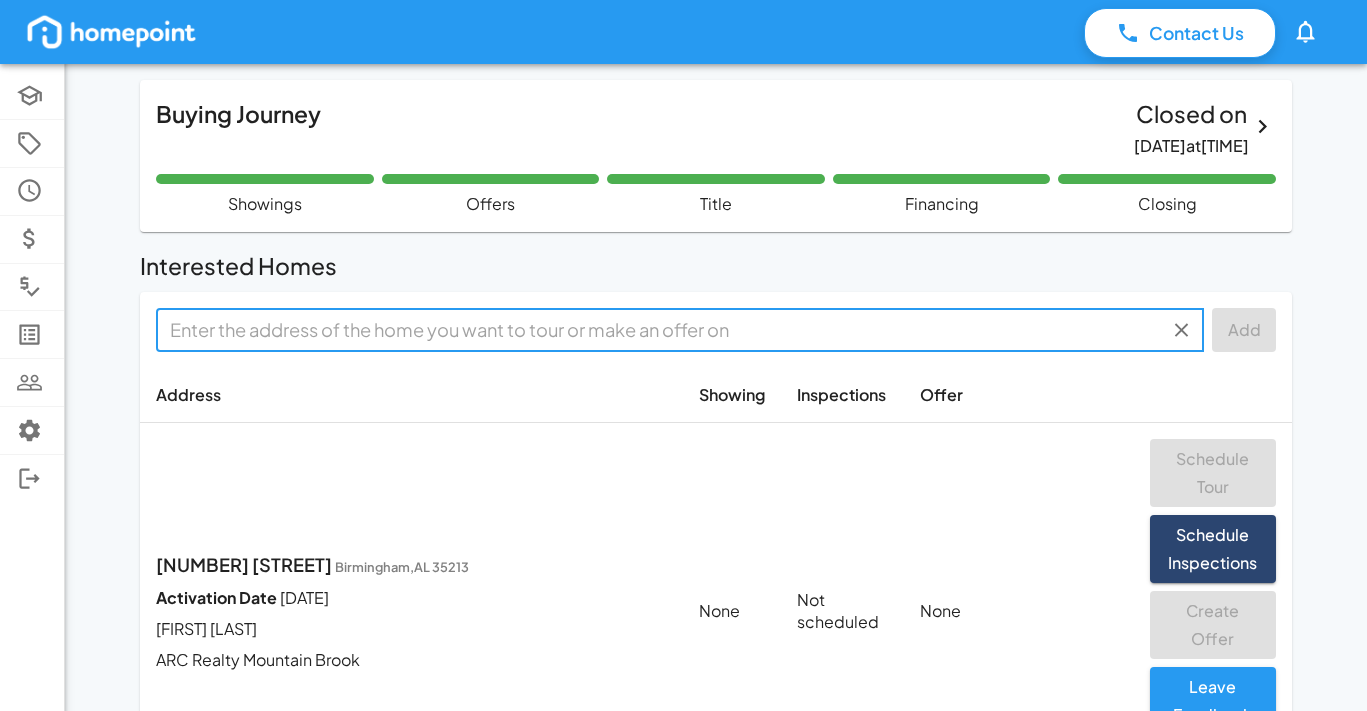 click at bounding box center (663, 329) 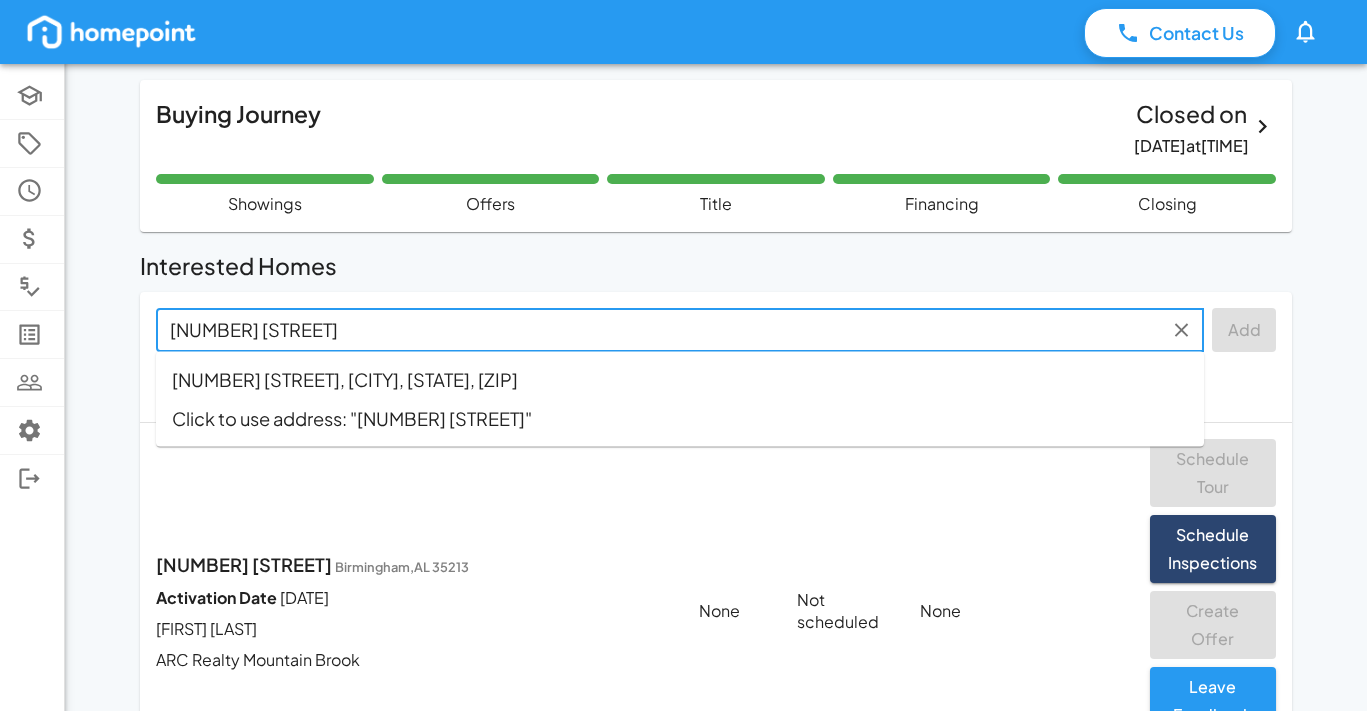 click on "[NUMBER] [STREET], [CITY], [STATE], [ZIP]" at bounding box center [680, 379] 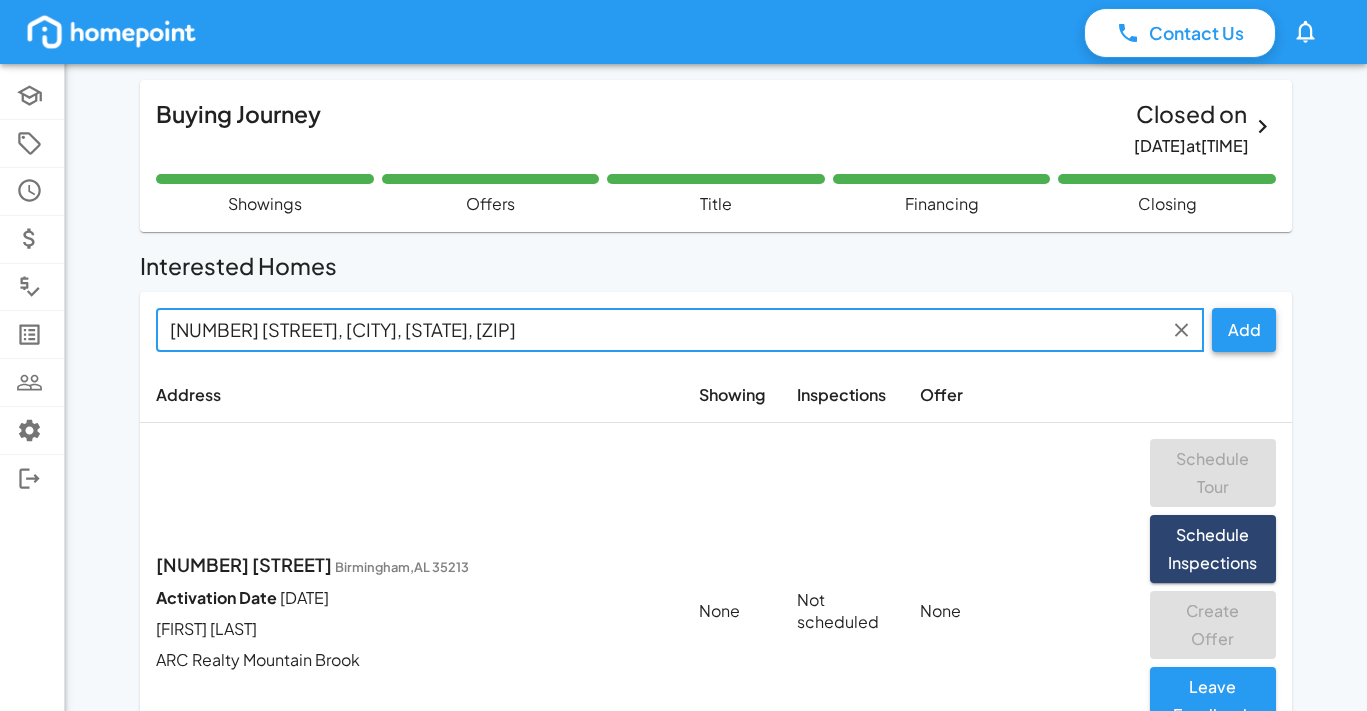 type on "[NUMBER] [STREET], [CITY], [STATE], [ZIP]" 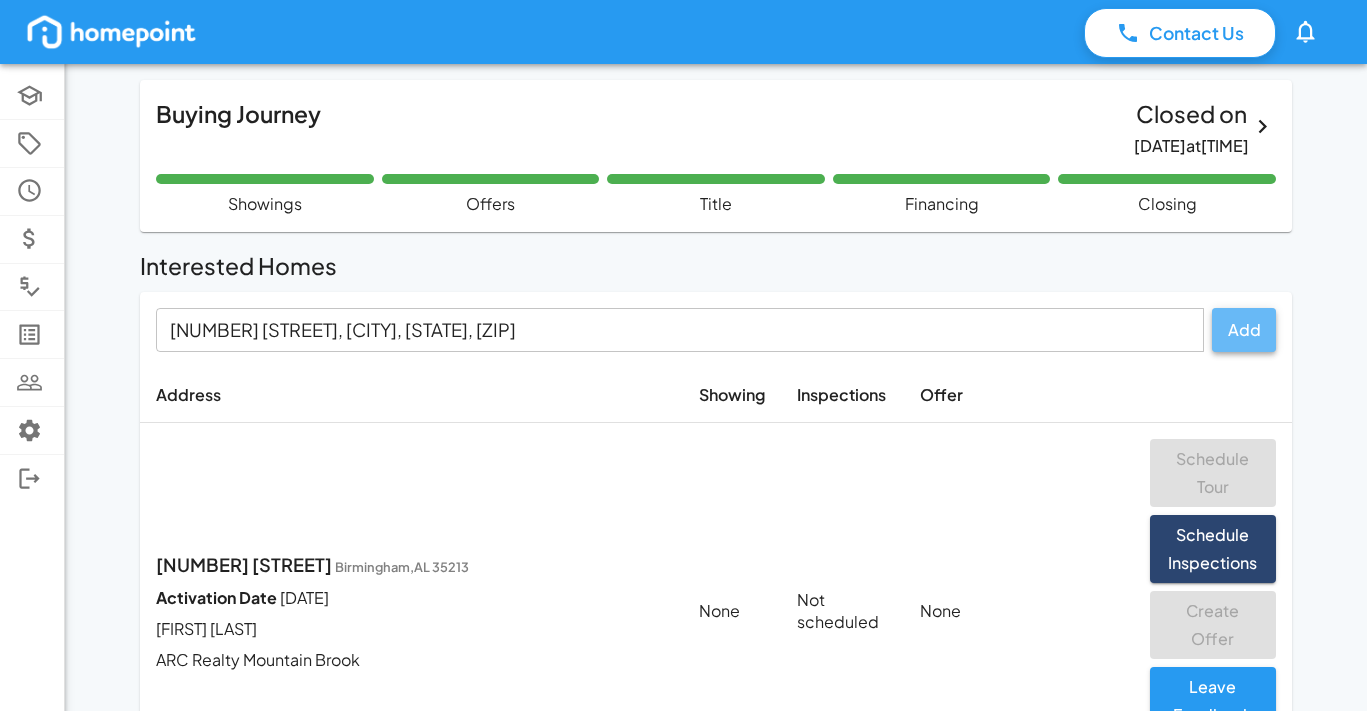 click on "Add" at bounding box center [1244, 329] 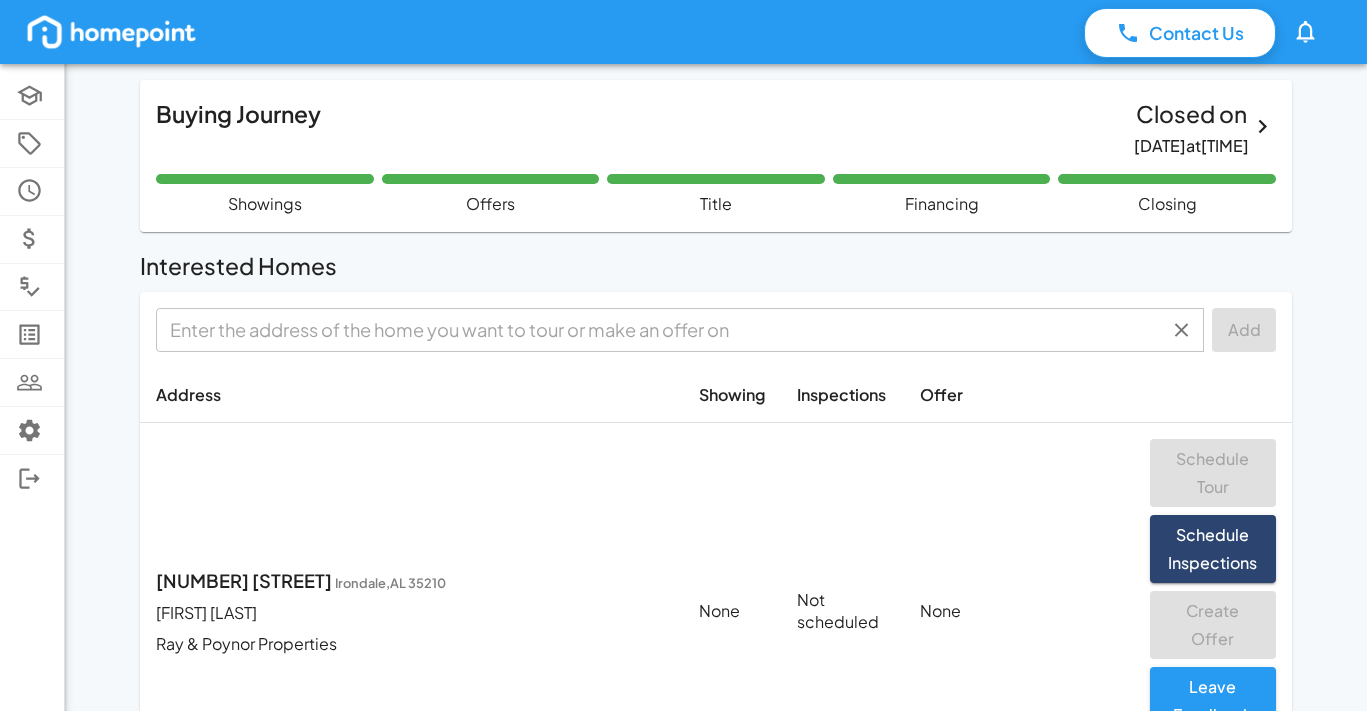 click at bounding box center (663, 329) 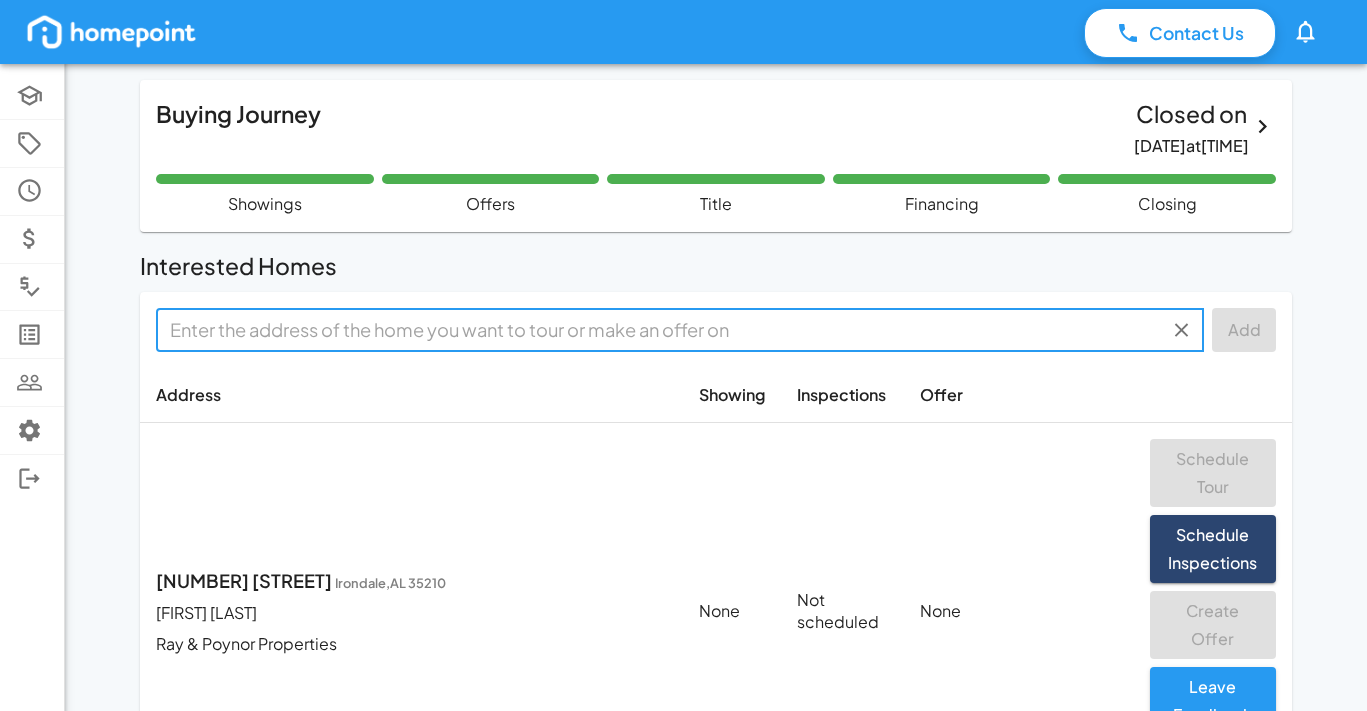 paste on "[NUMBER] [STREET] [CITY], [STATE] [ZIP]" 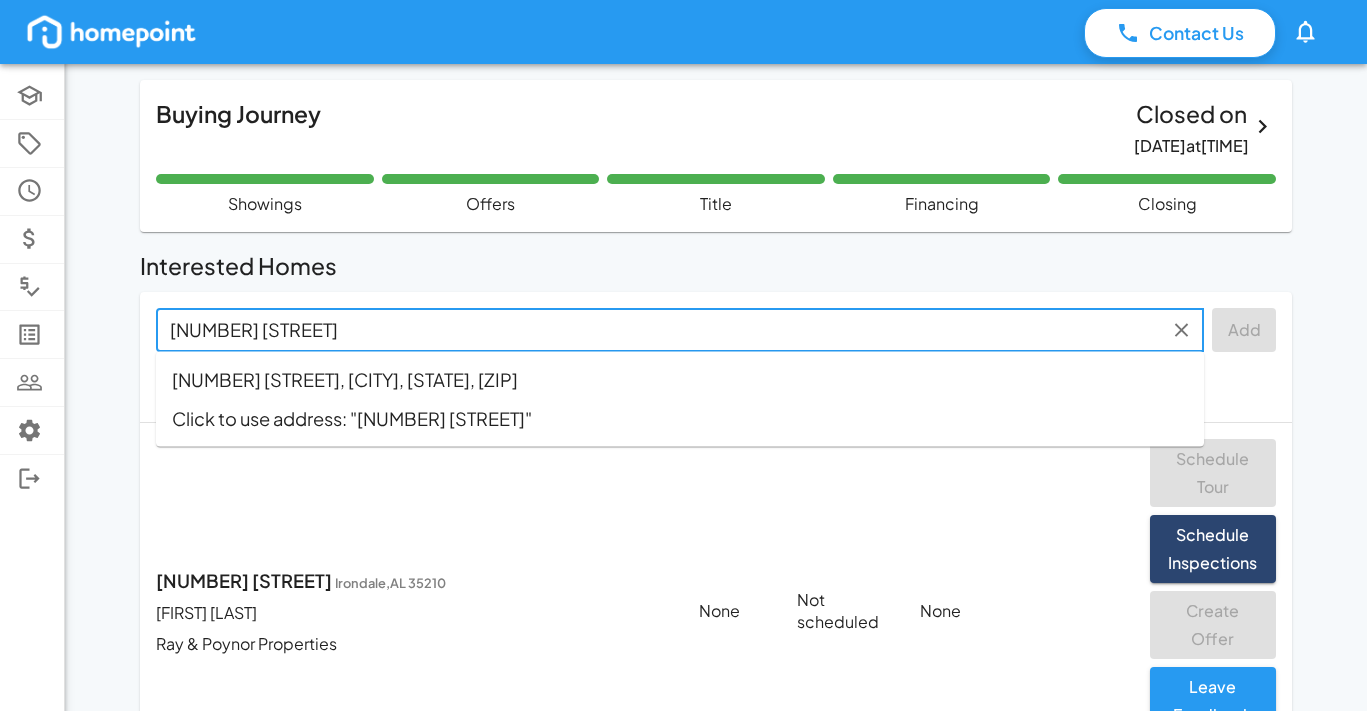 click on "[NUMBER] [STREET], [CITY], [STATE], [ZIP]" at bounding box center (680, 379) 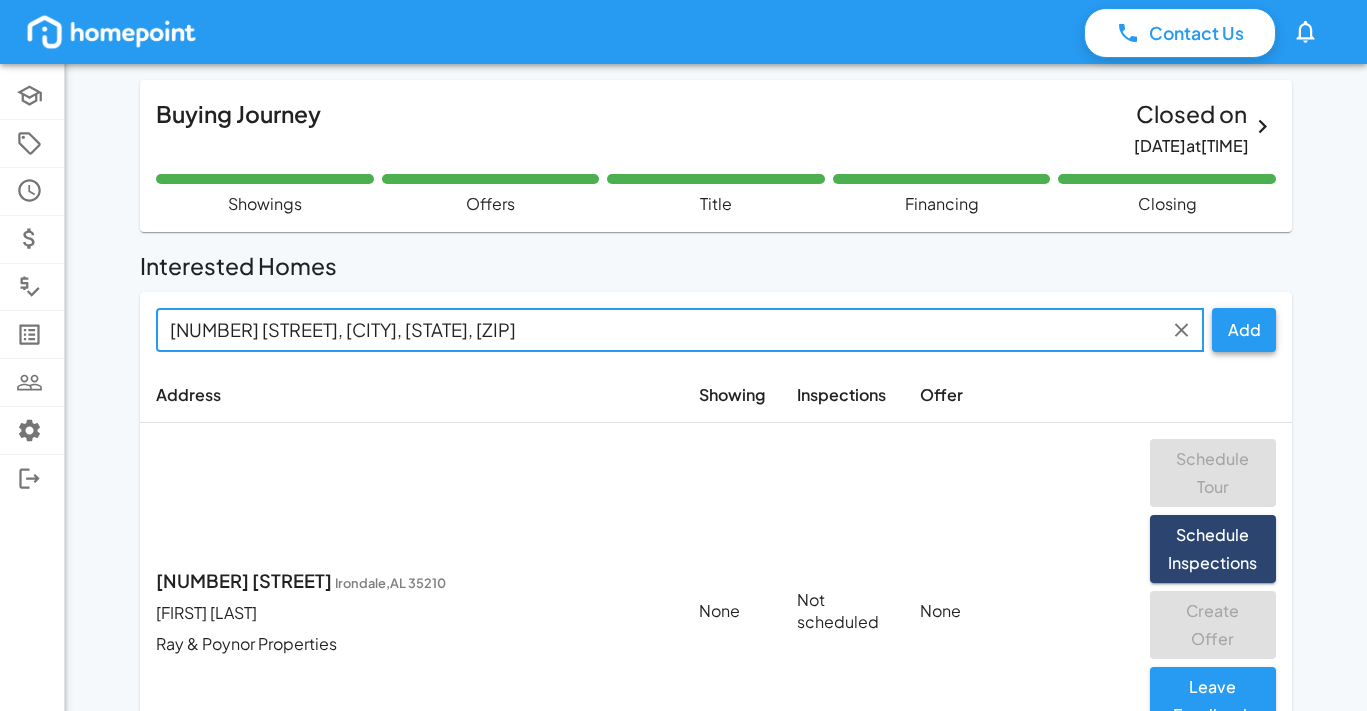type on "[NUMBER] [STREET], [CITY], [STATE], [ZIP]" 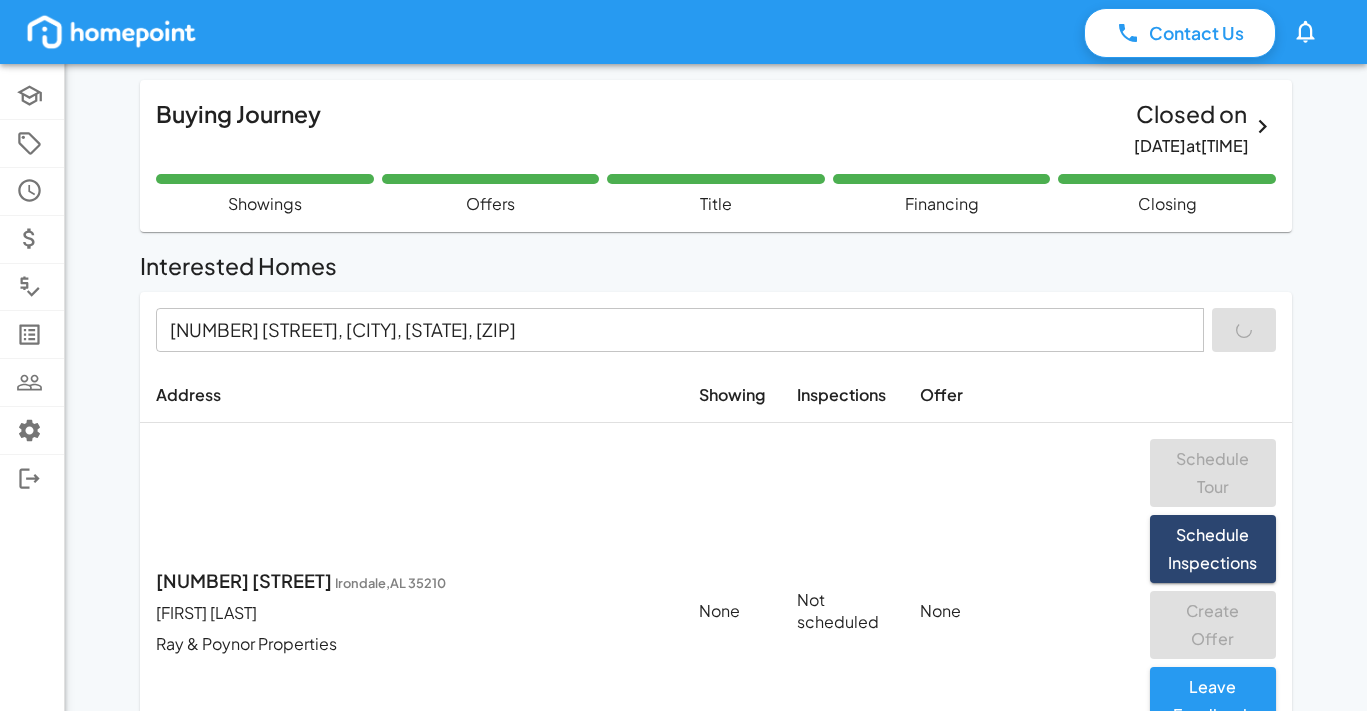 type 